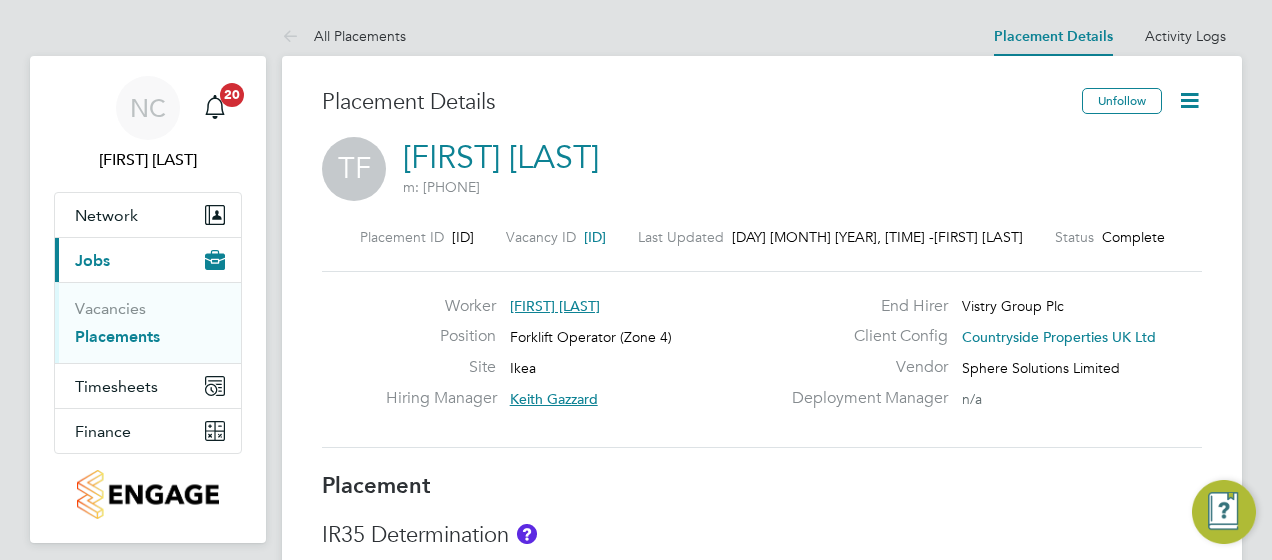 scroll, scrollTop: 0, scrollLeft: 0, axis: both 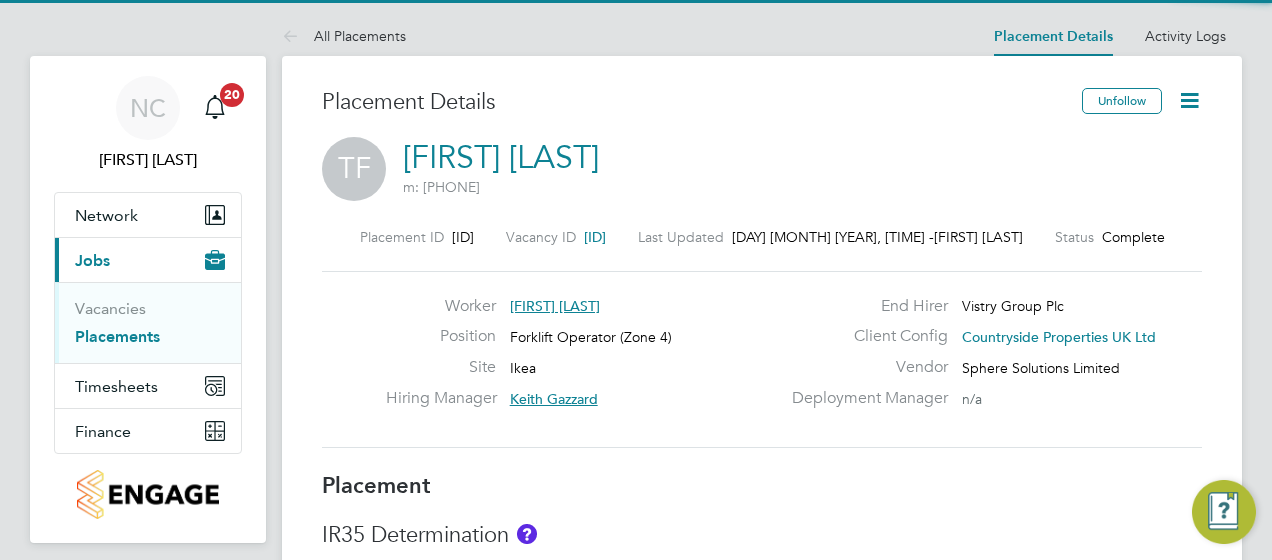 click on "Placements" at bounding box center (117, 336) 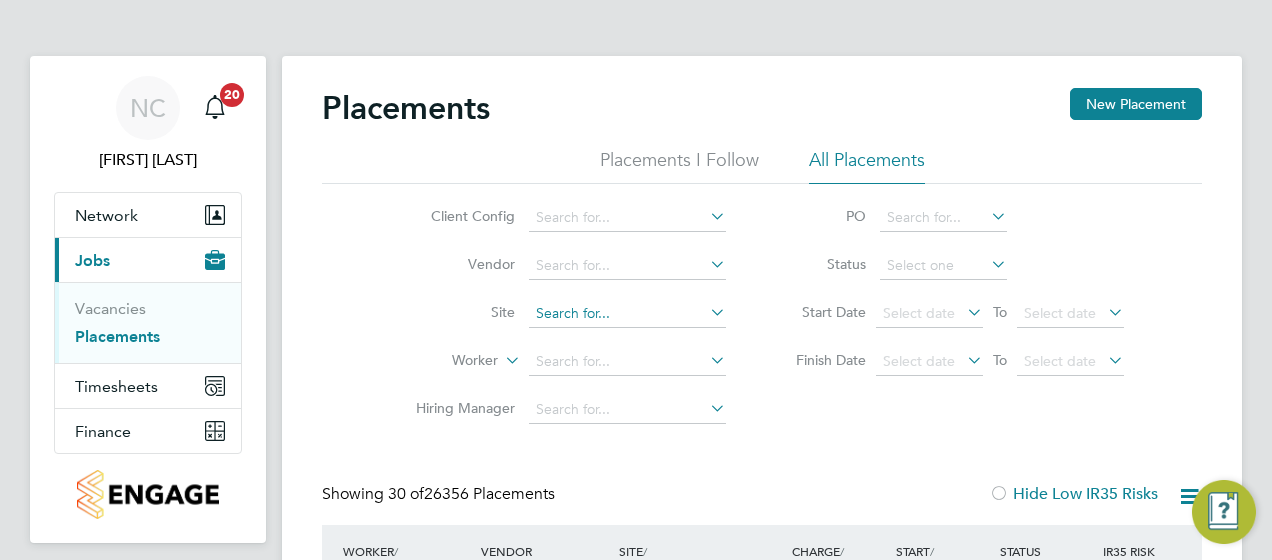 click 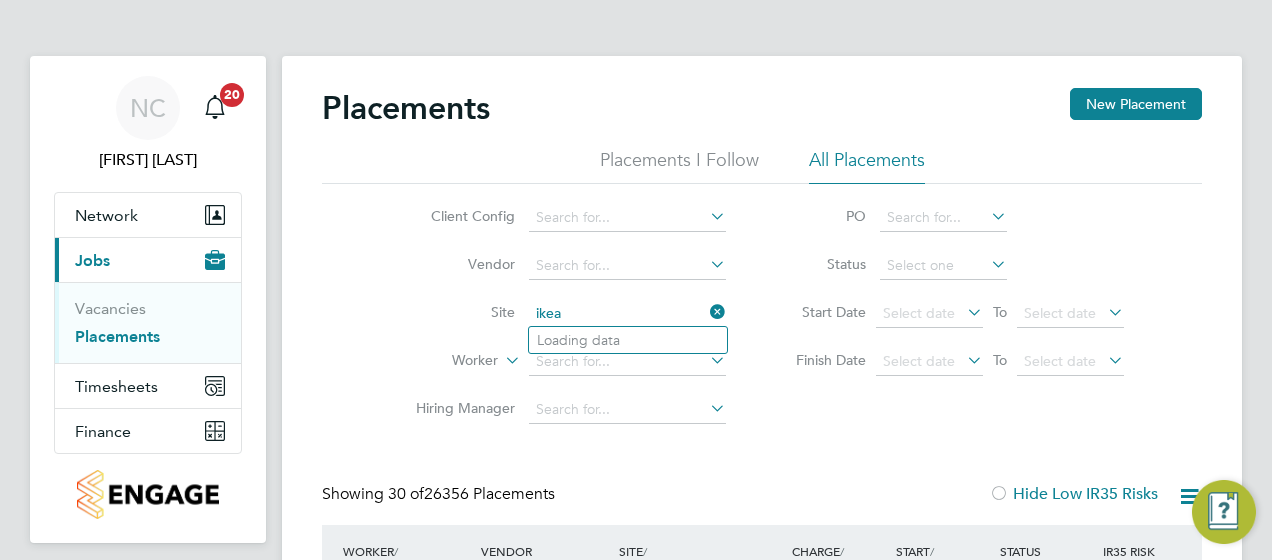 type on "A5 Aquatics" 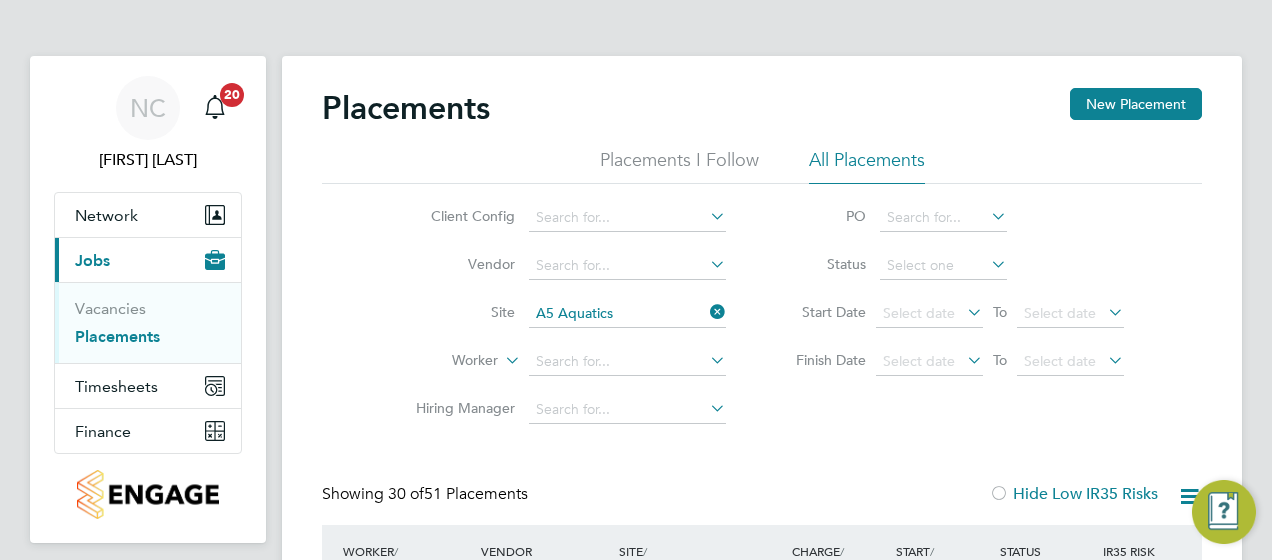 click 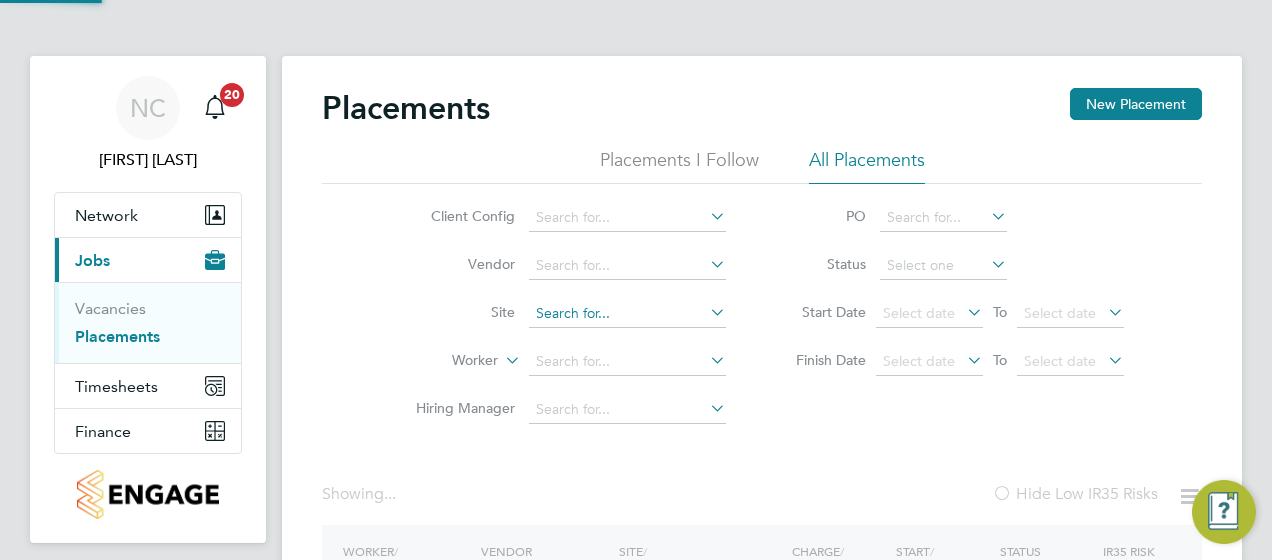 click 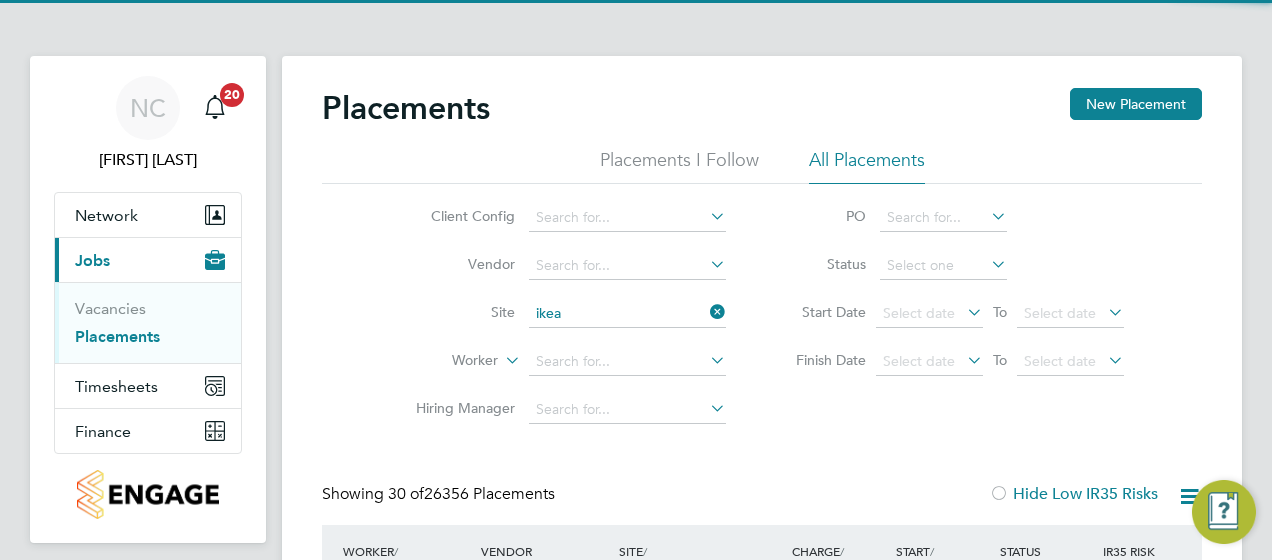 click on "Ikea" 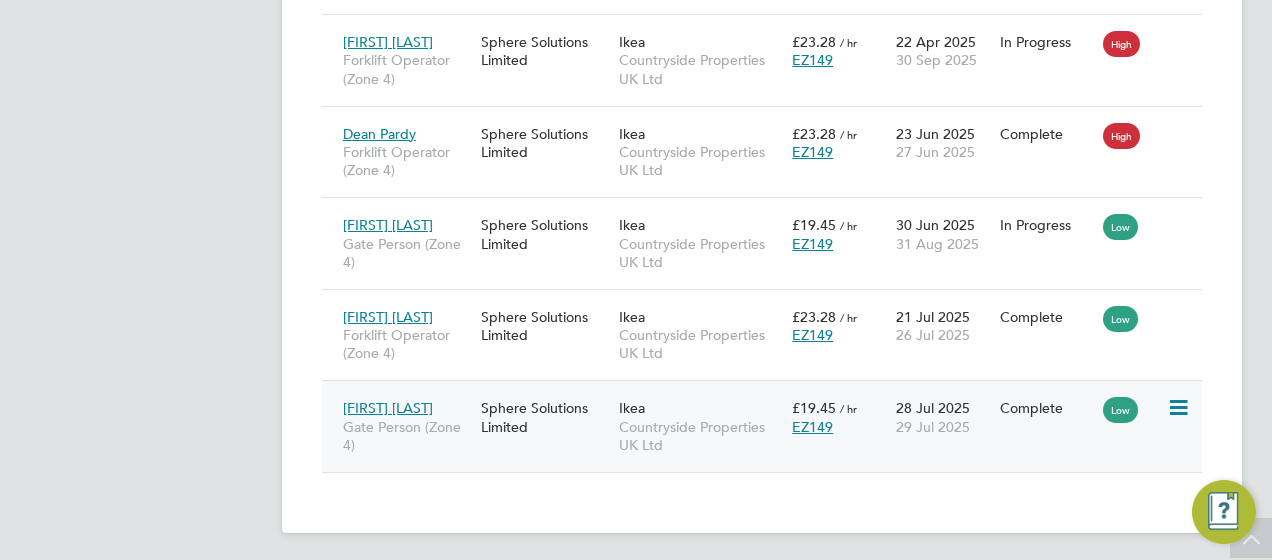 click on "Sphere Solutions Limited" 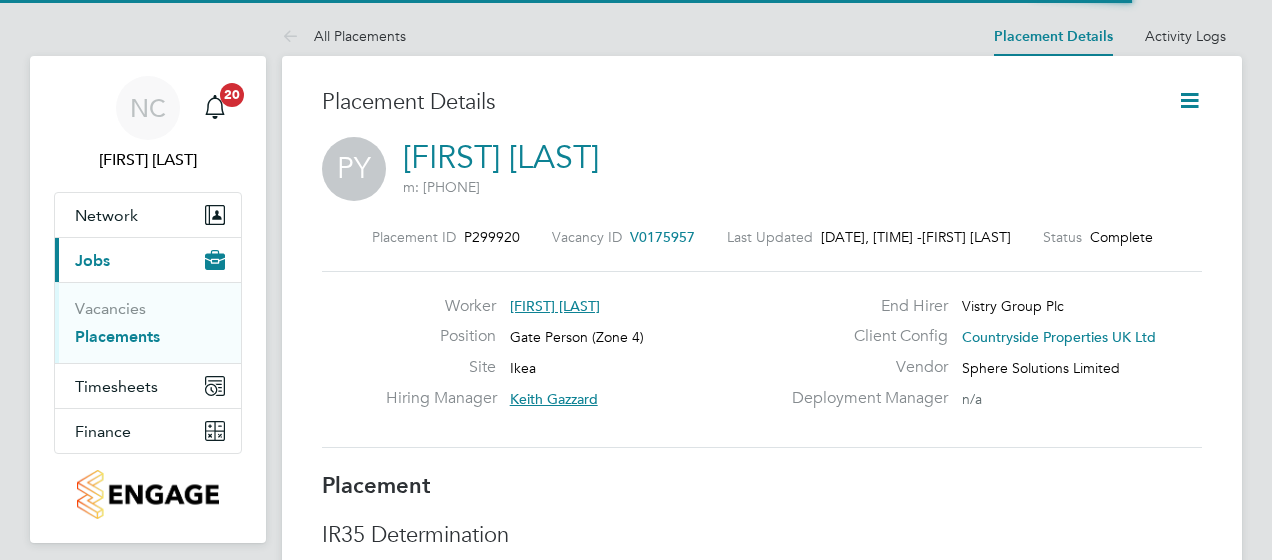 scroll, scrollTop: 0, scrollLeft: 0, axis: both 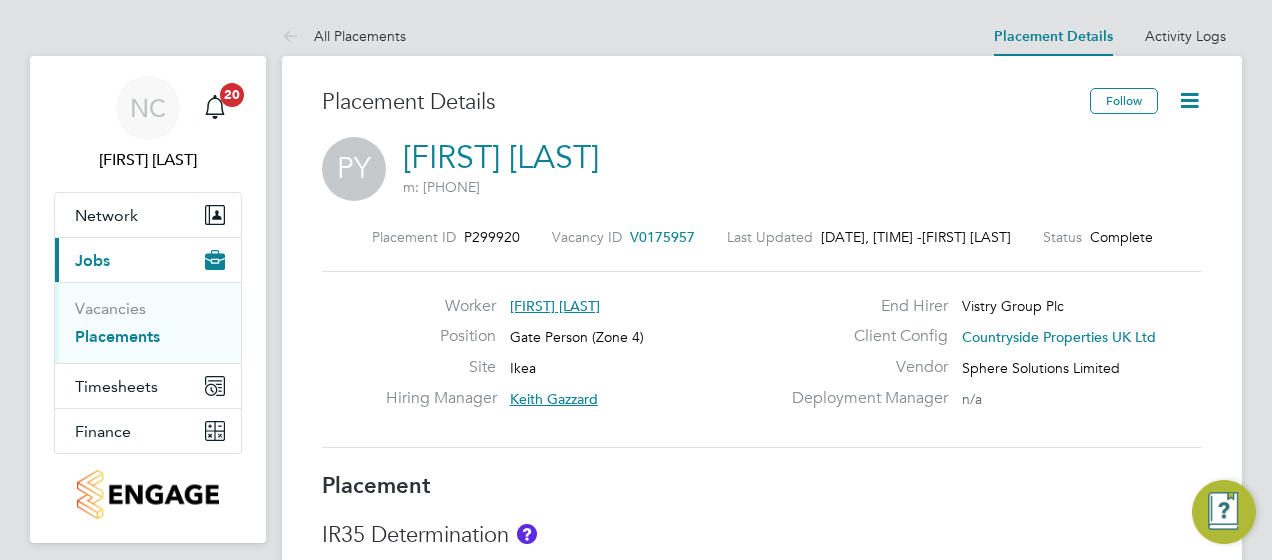 click 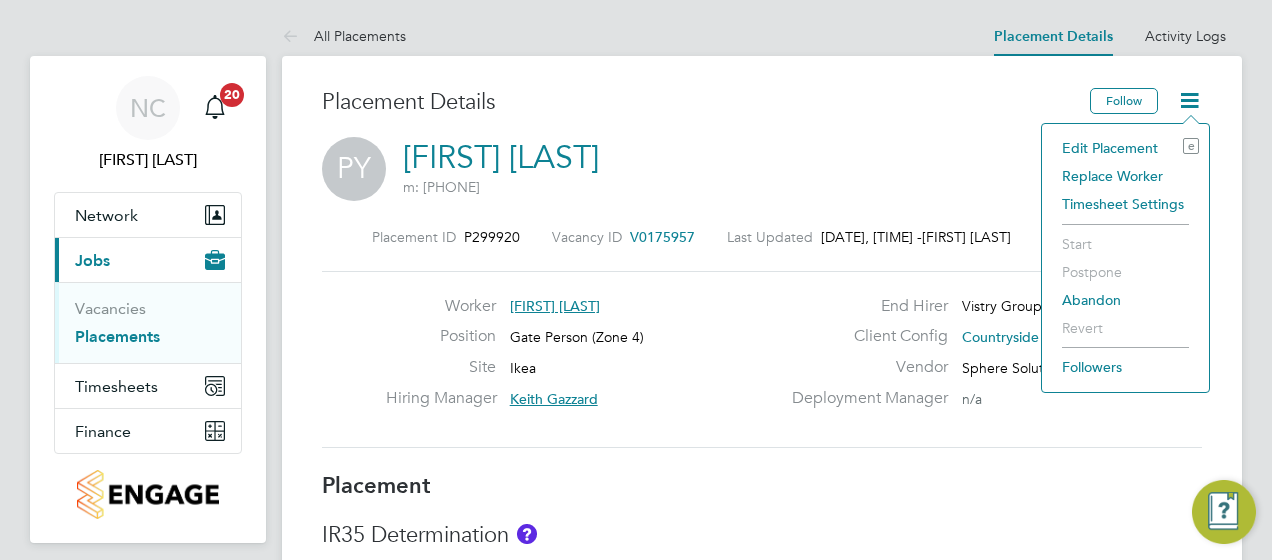 click on "Edit Placement e" 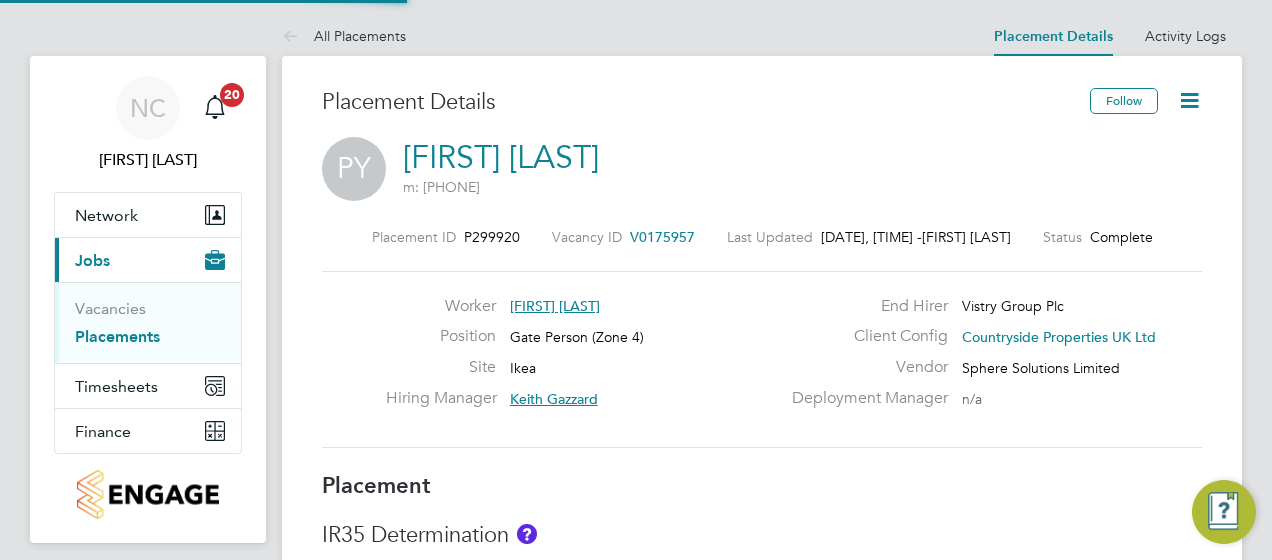 scroll, scrollTop: 10, scrollLeft: 10, axis: both 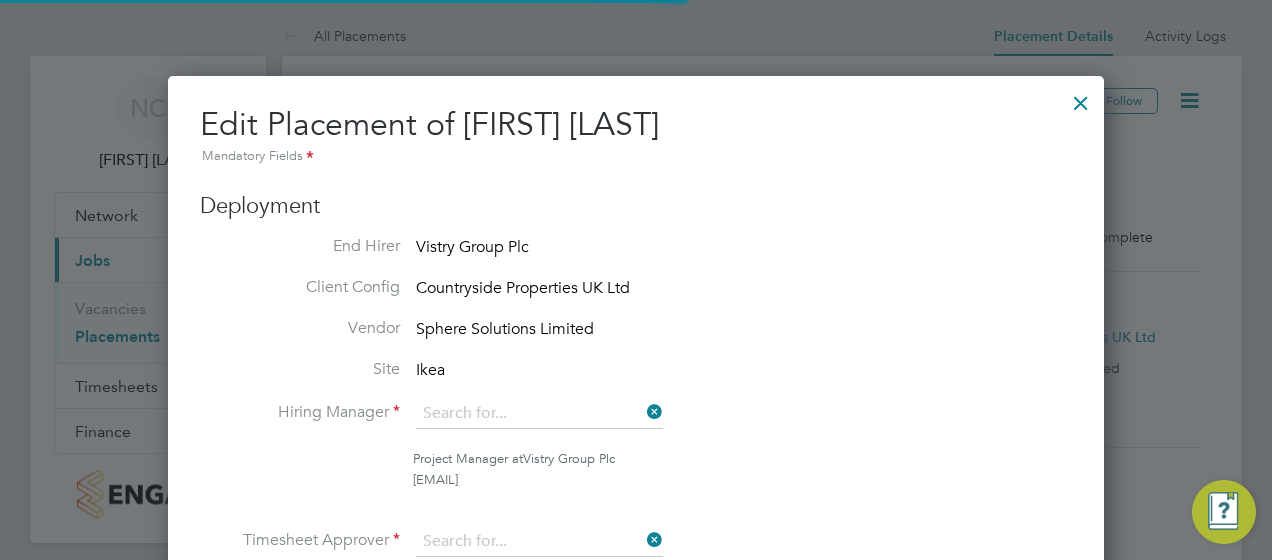 type on "Keith Gazzard" 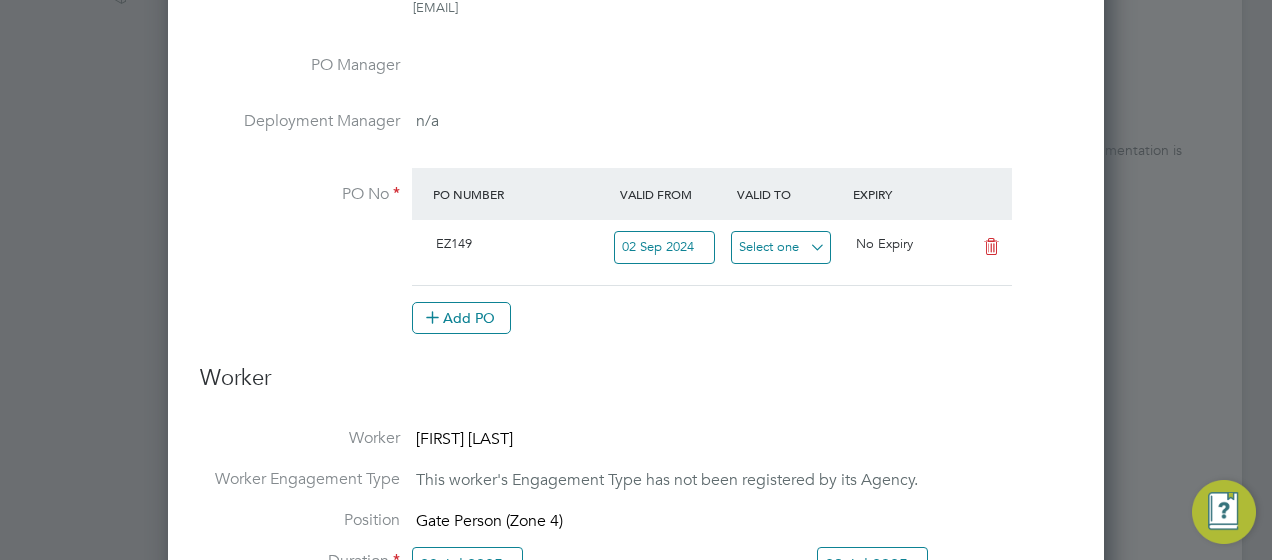 click at bounding box center (781, 247) 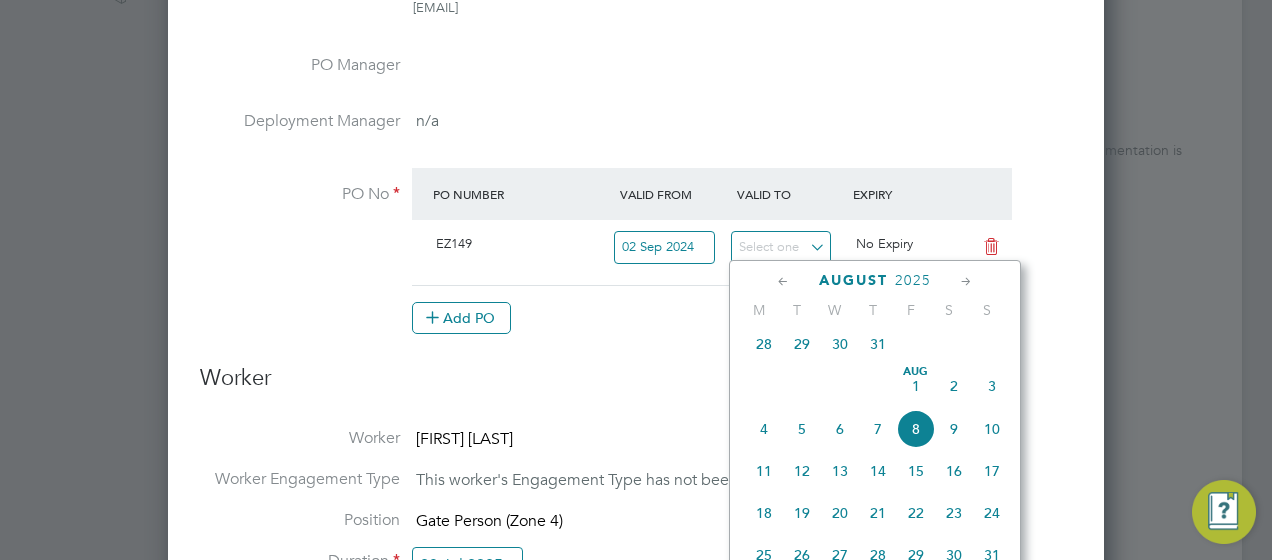 click on "17" 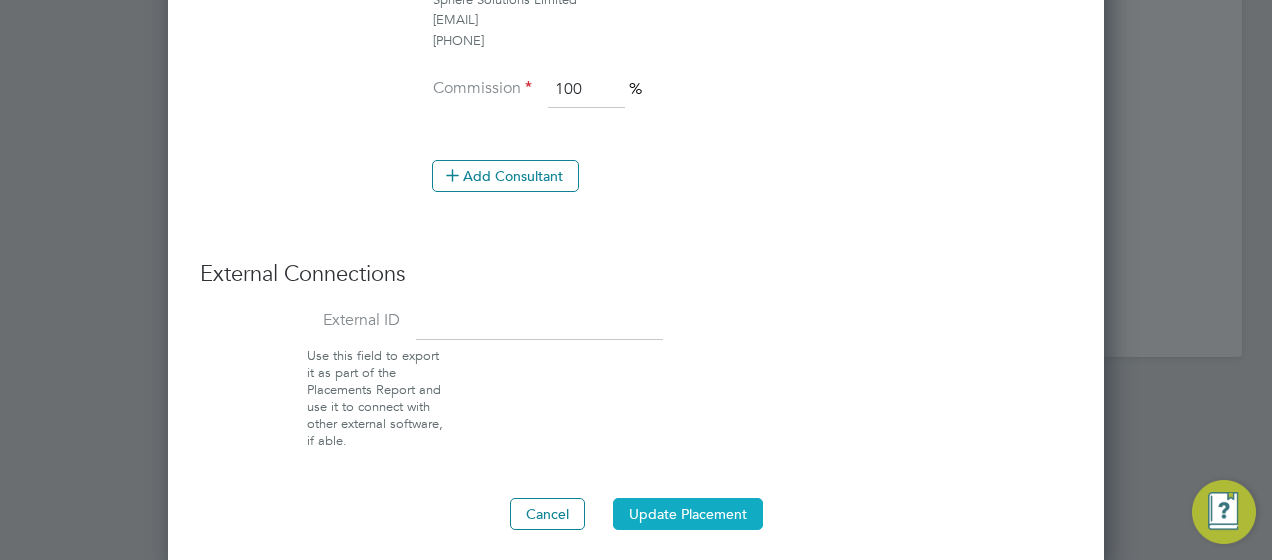 click on "Update Placement" at bounding box center [688, 514] 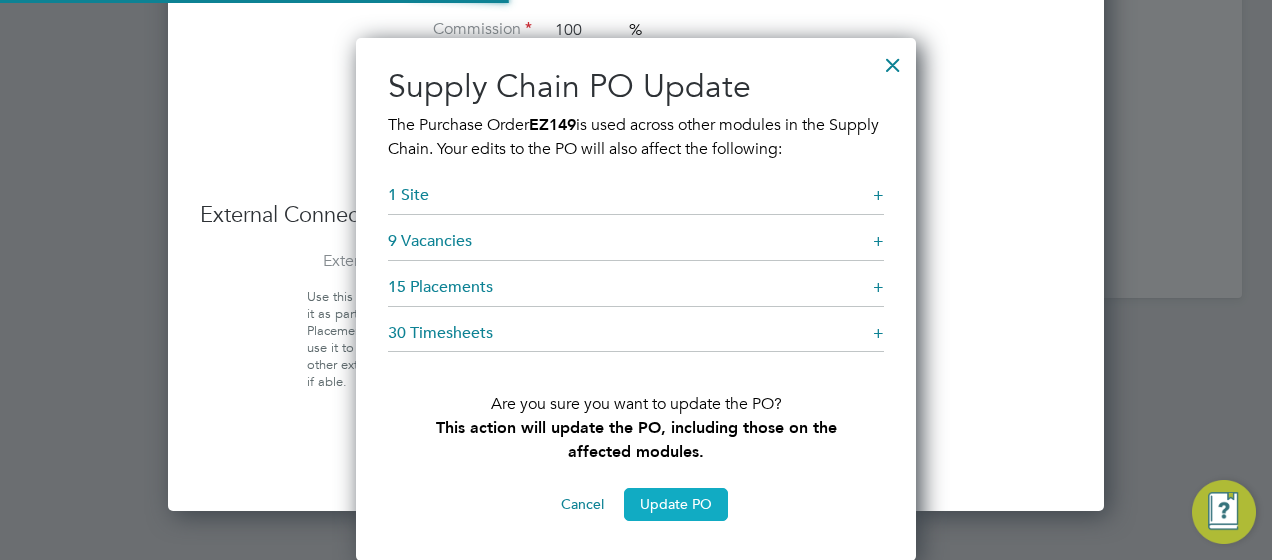 click on "Update PO" at bounding box center (676, 504) 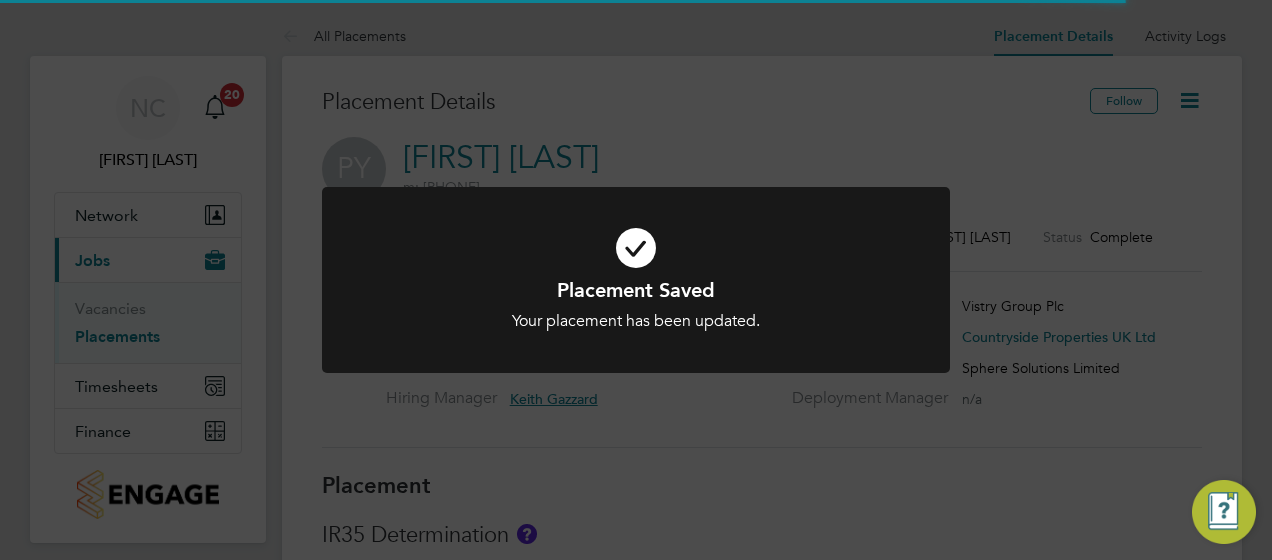 click on "Placement Saved Your placement has been updated. Cancel Okay" at bounding box center (636, 292) 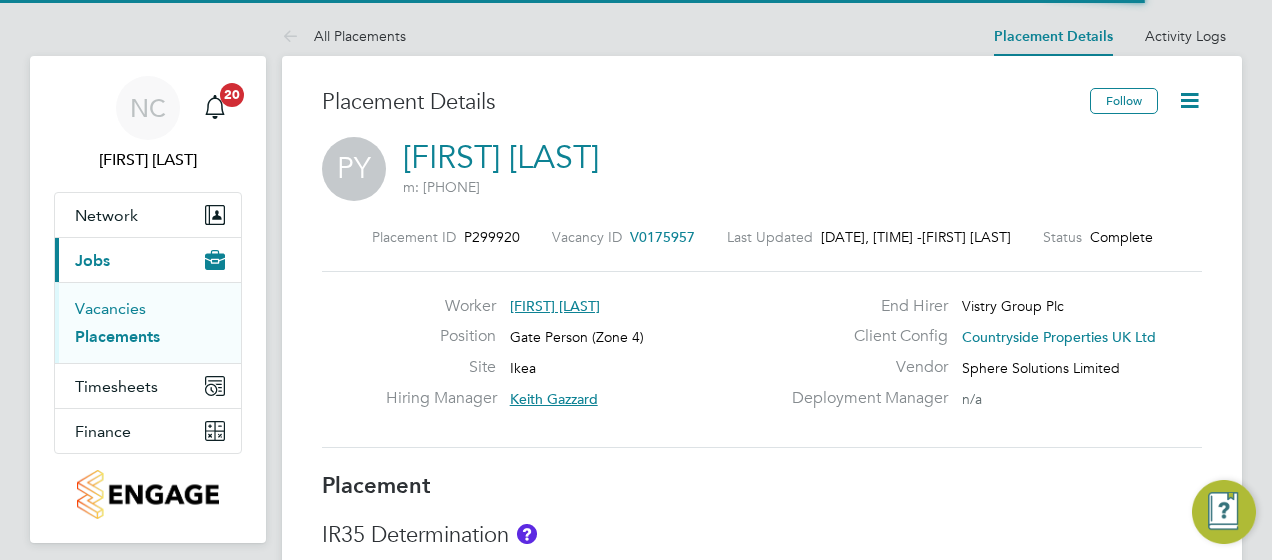 click on "Vacancies" at bounding box center [110, 308] 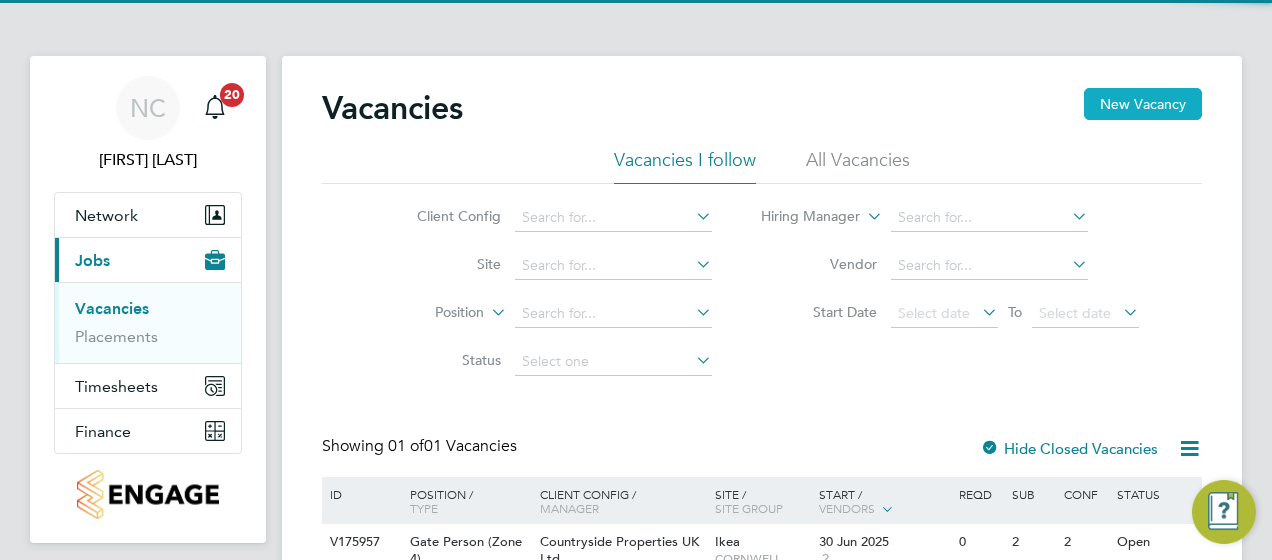 click on "New Vacancy" 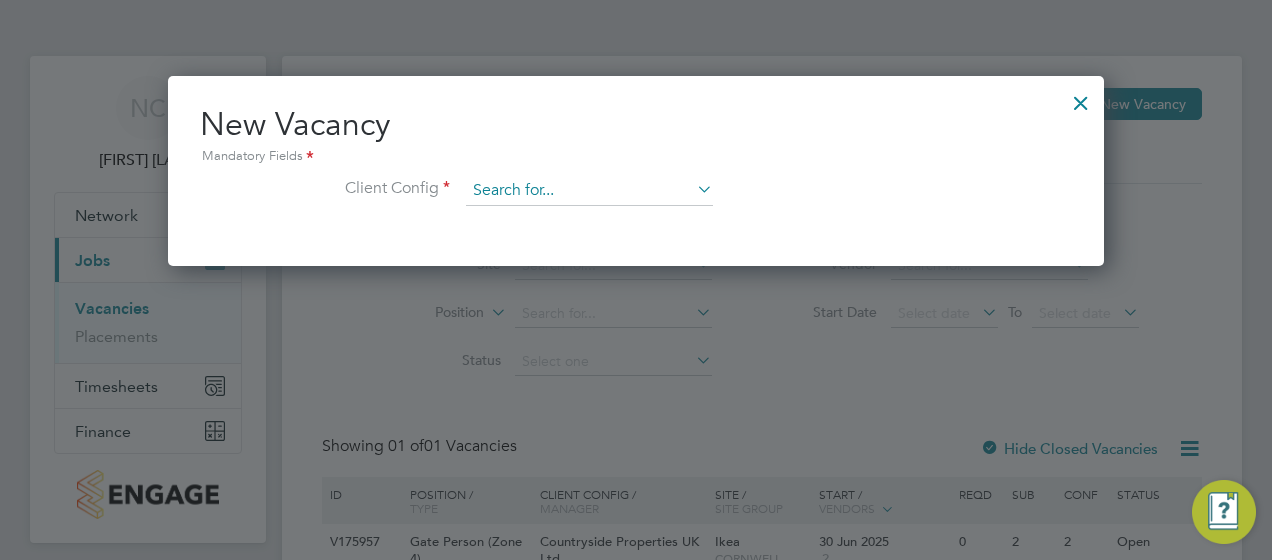 click at bounding box center (589, 191) 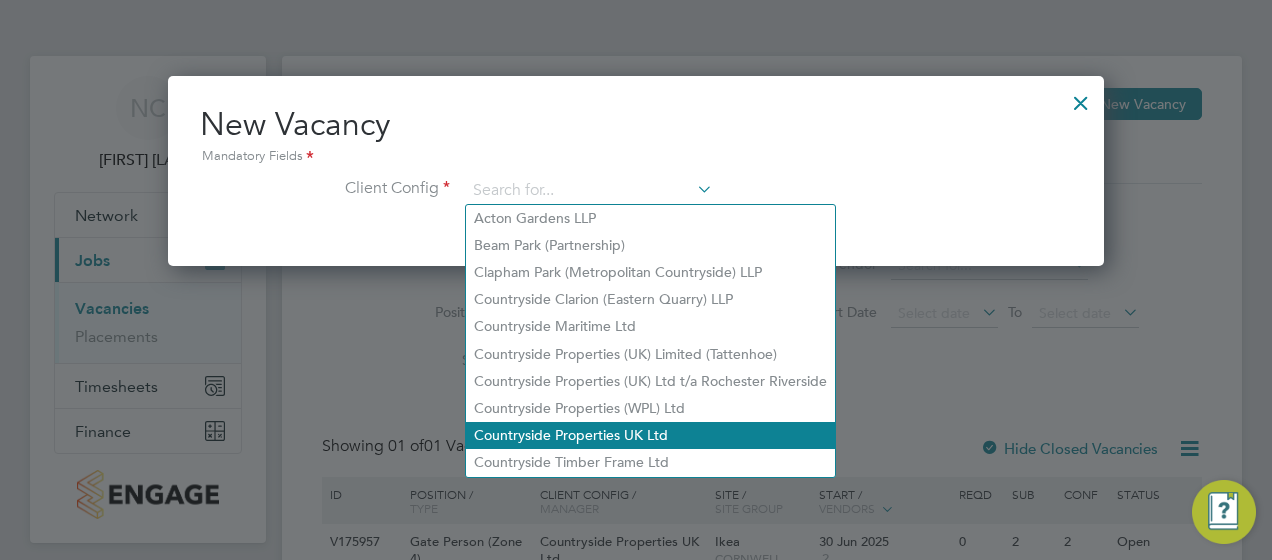 click on "Countryside Properties UK Ltd" 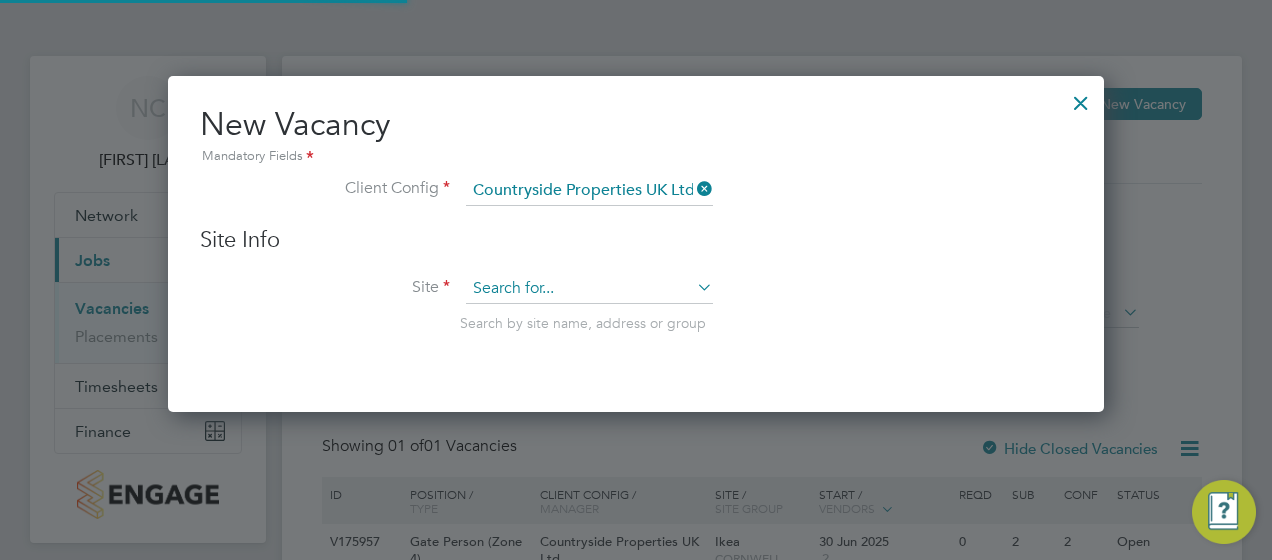 click at bounding box center (589, 289) 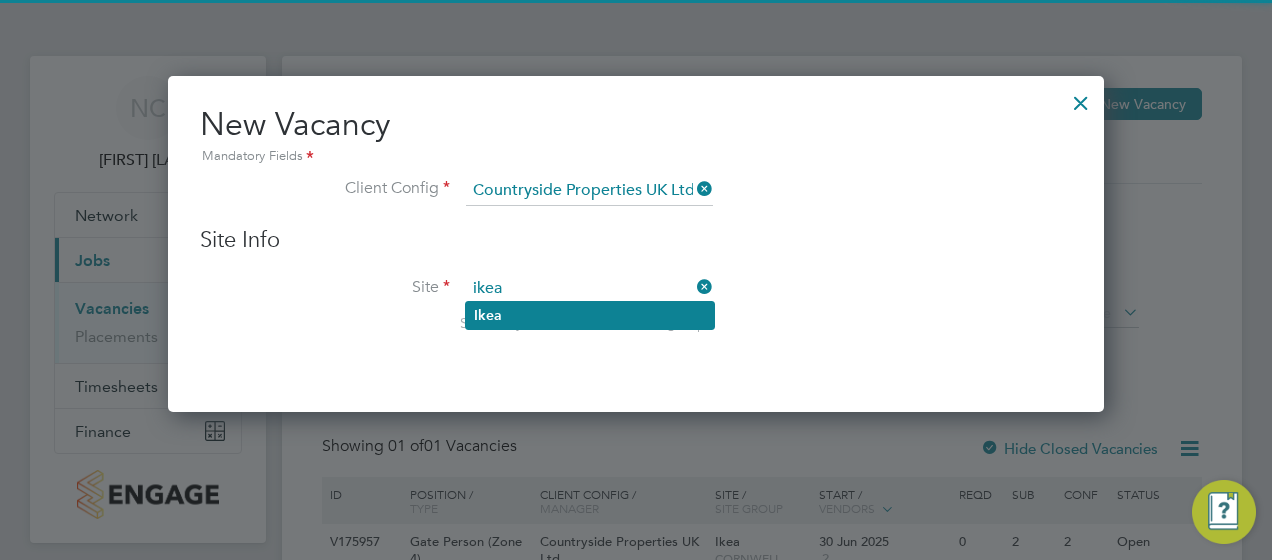 click on "Ikea" 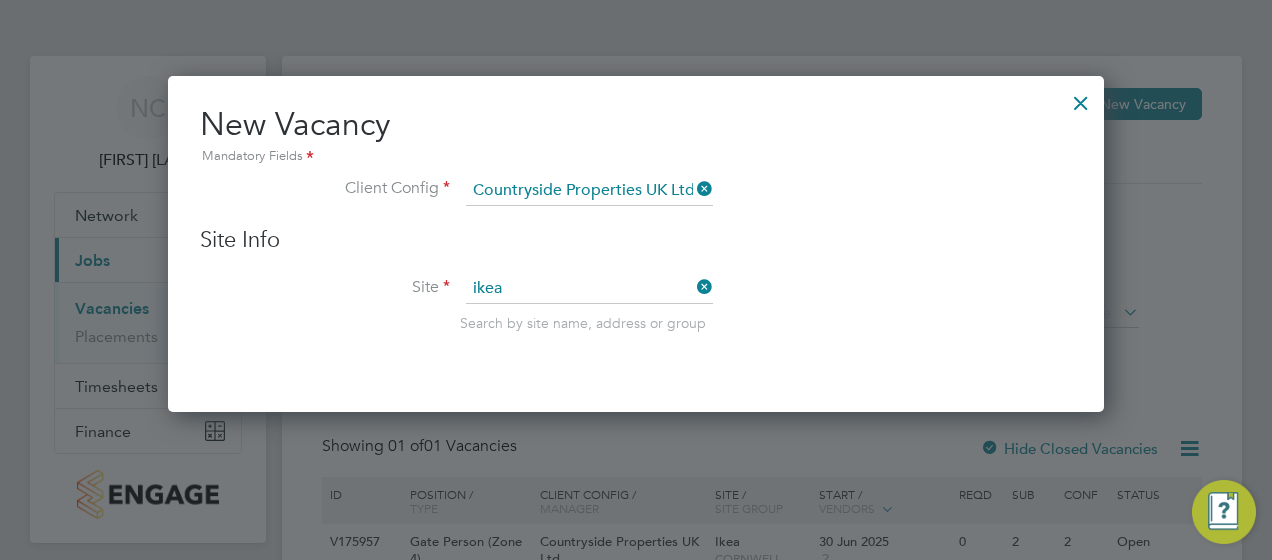 type on "Ikea" 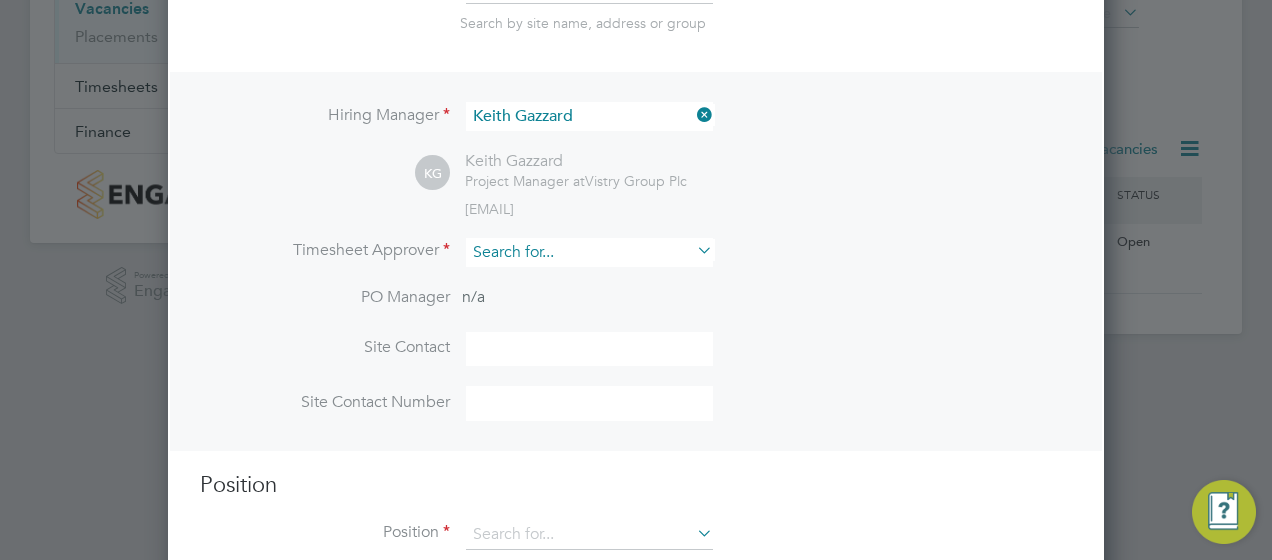 click at bounding box center [589, 252] 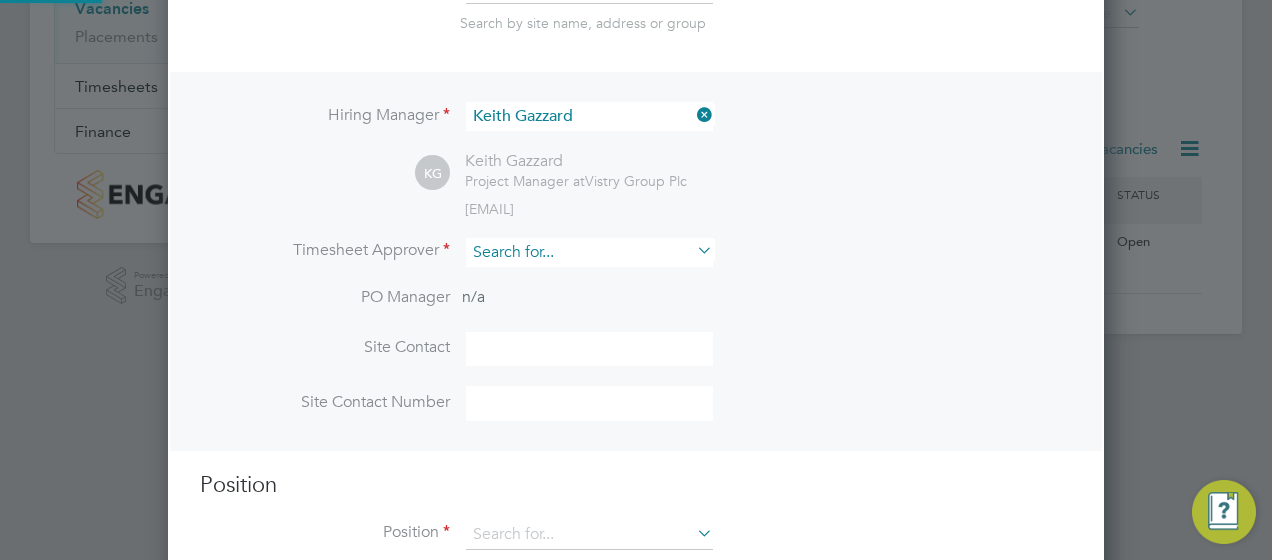 click at bounding box center [589, 252] 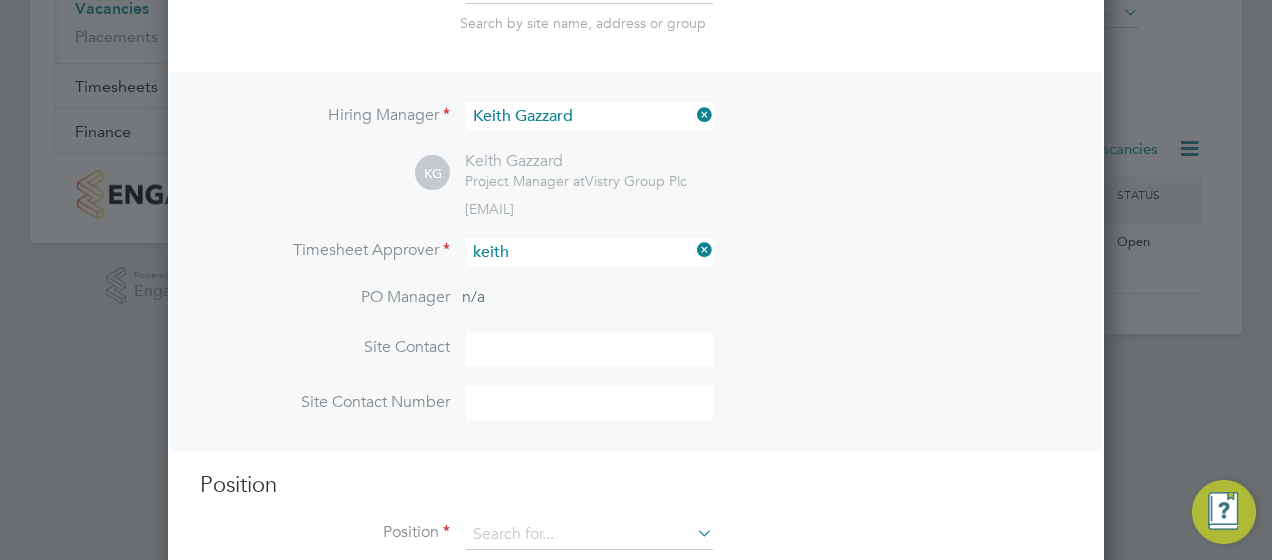 click on "Keith  Gazzard" 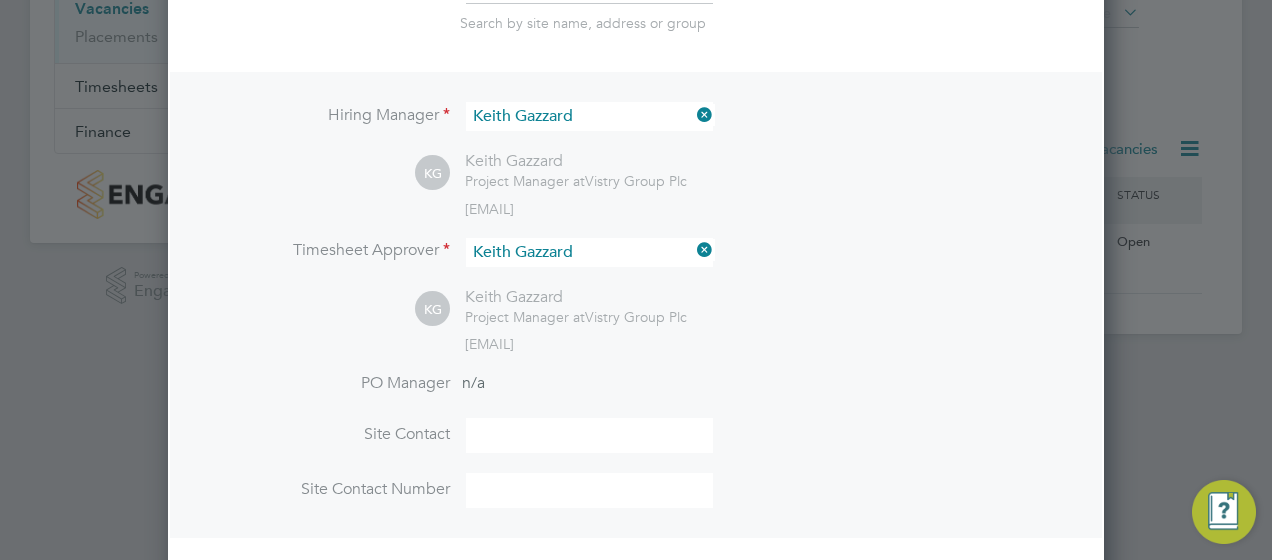 click at bounding box center (589, 435) 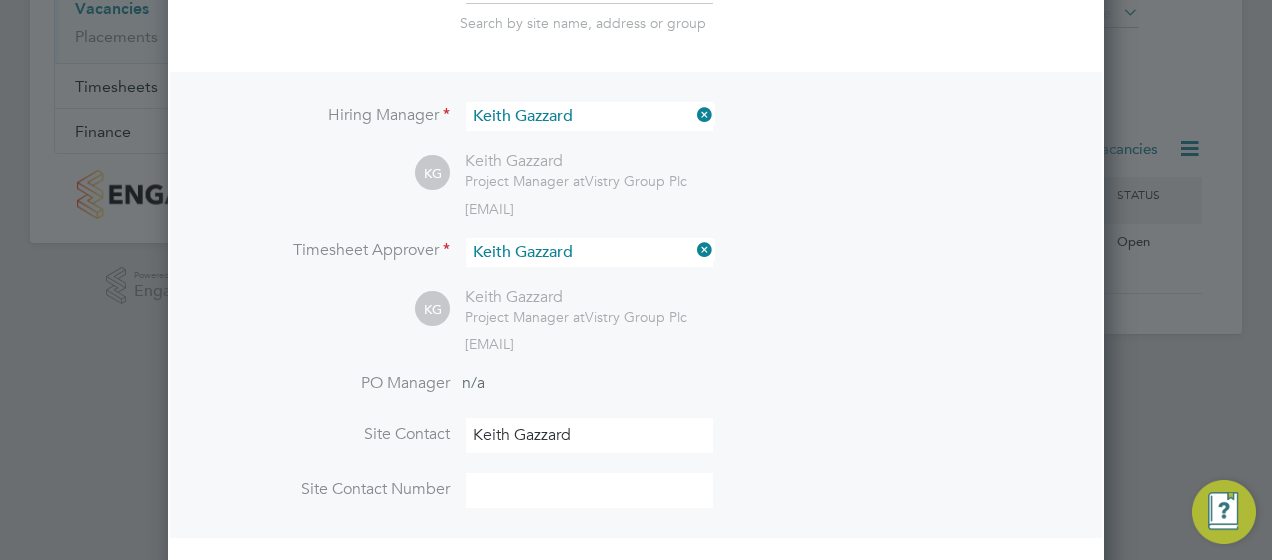 type on "07808201885" 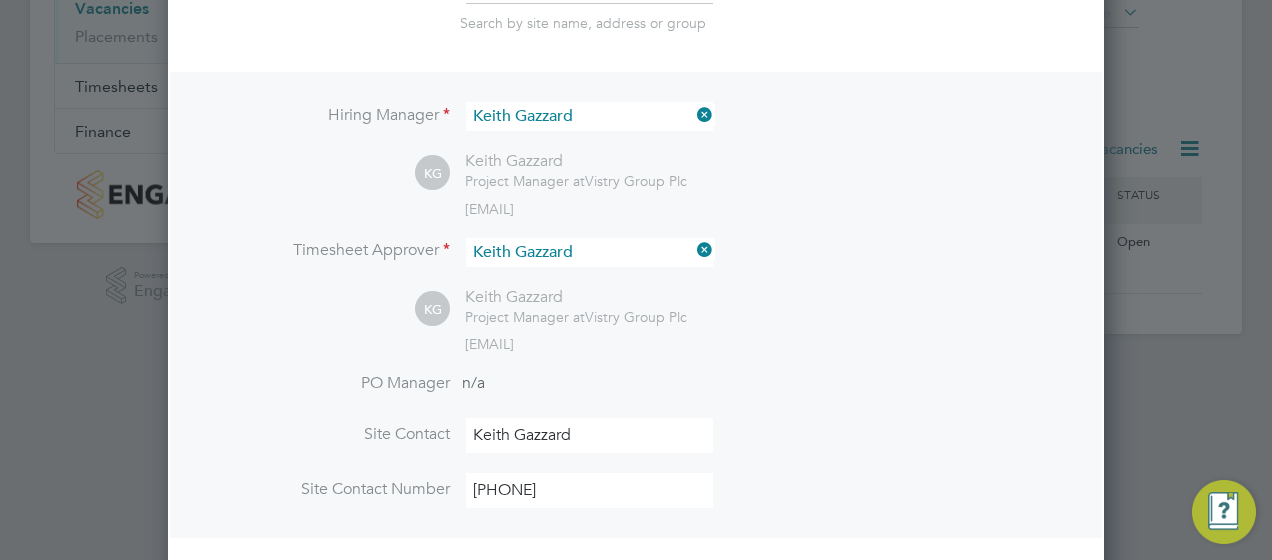 type on "fork" 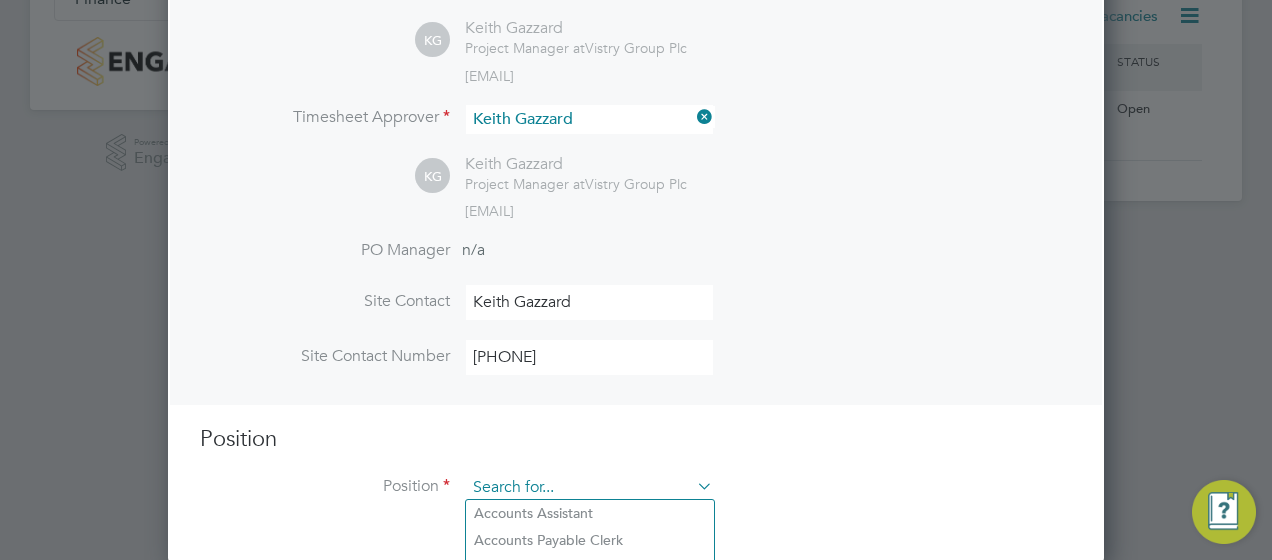 click at bounding box center [589, 488] 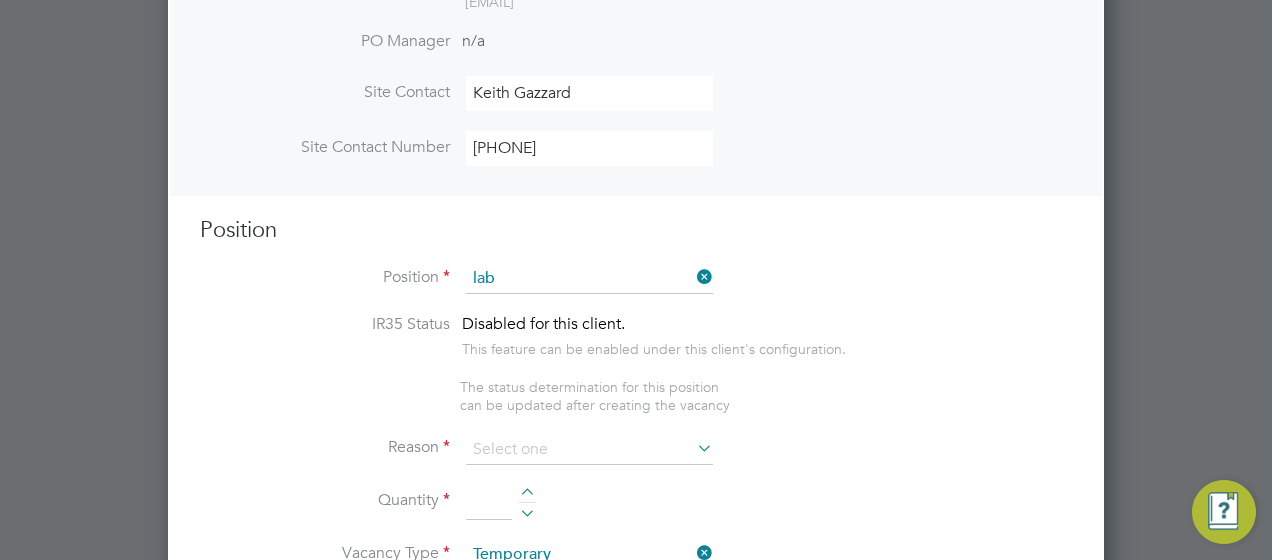 click on "General  Lab ourer (Zone 4)" 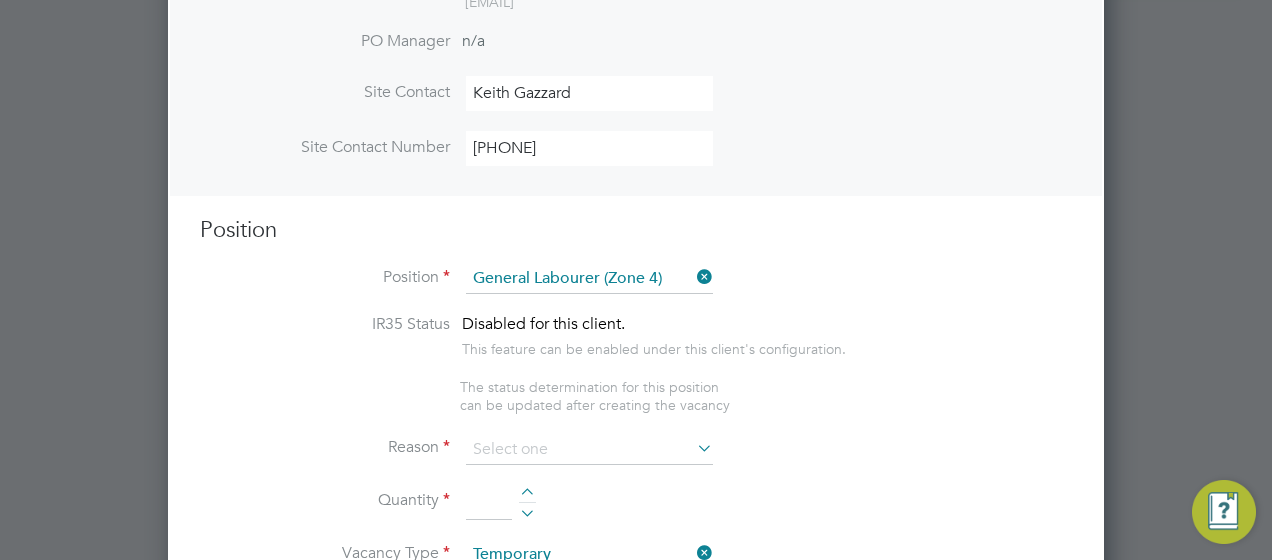 type on "- General site labouring duties
- Supporting the trades on site
- Moving materials and working with the Storeman / Materials     Controller
- Keeping work areas clear and safe
- Adhering to H&S policies
- Reporting into the site management team" 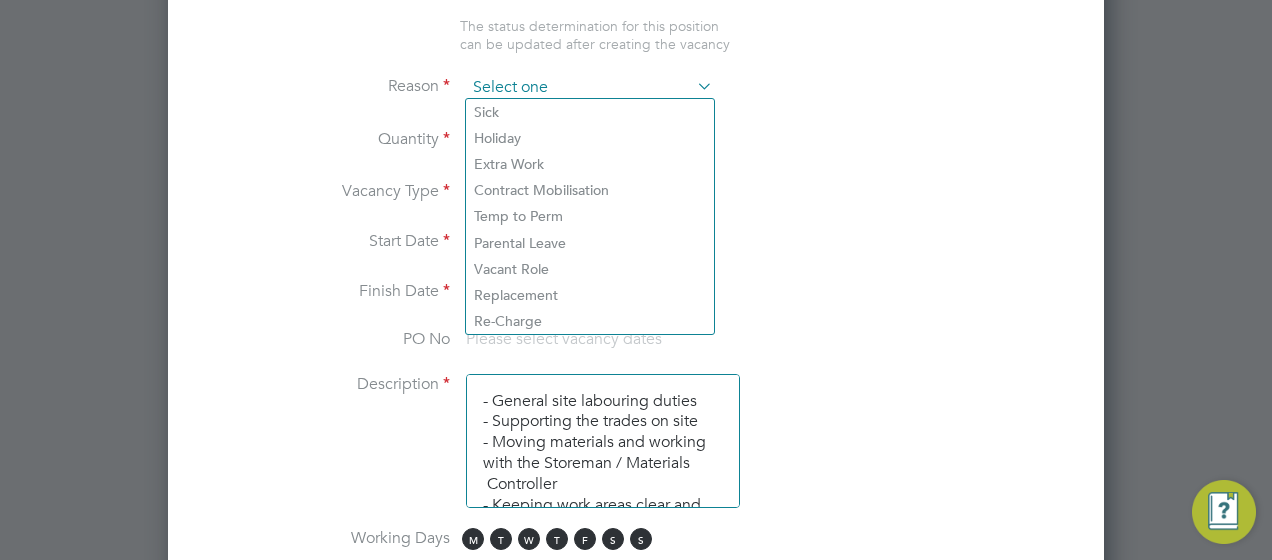 click at bounding box center (589, 88) 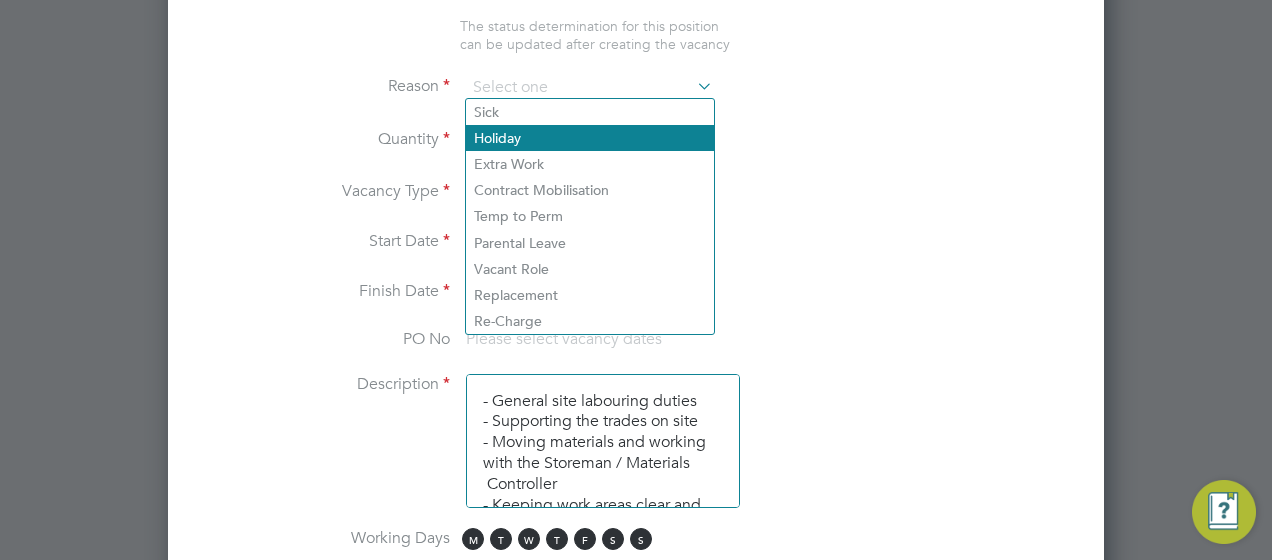 click on "Holiday" 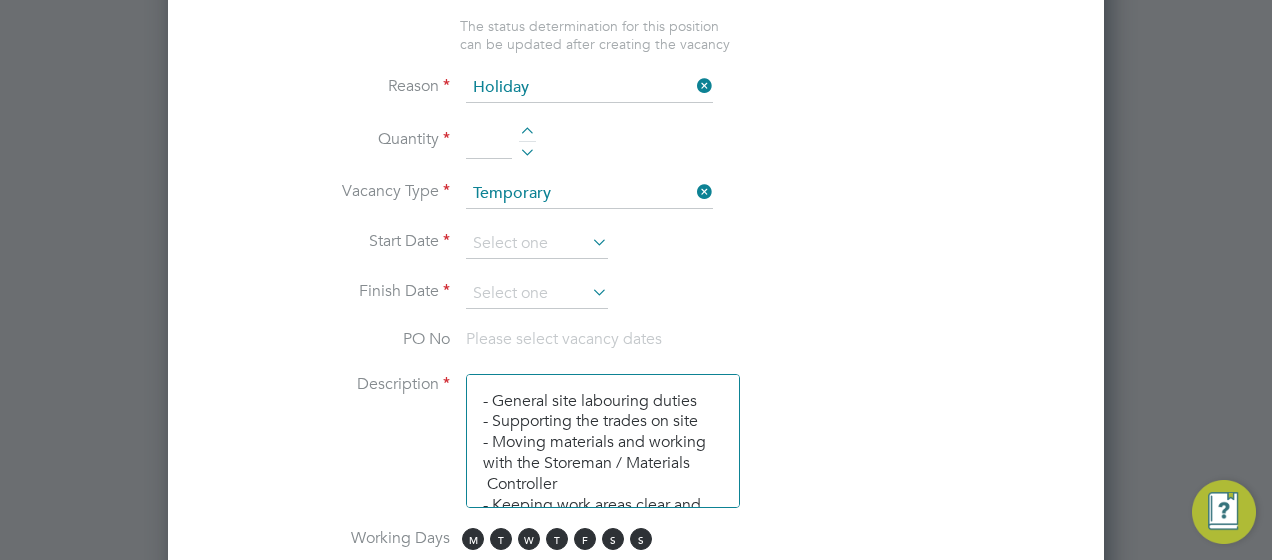 click on "Quantity" at bounding box center (636, 151) 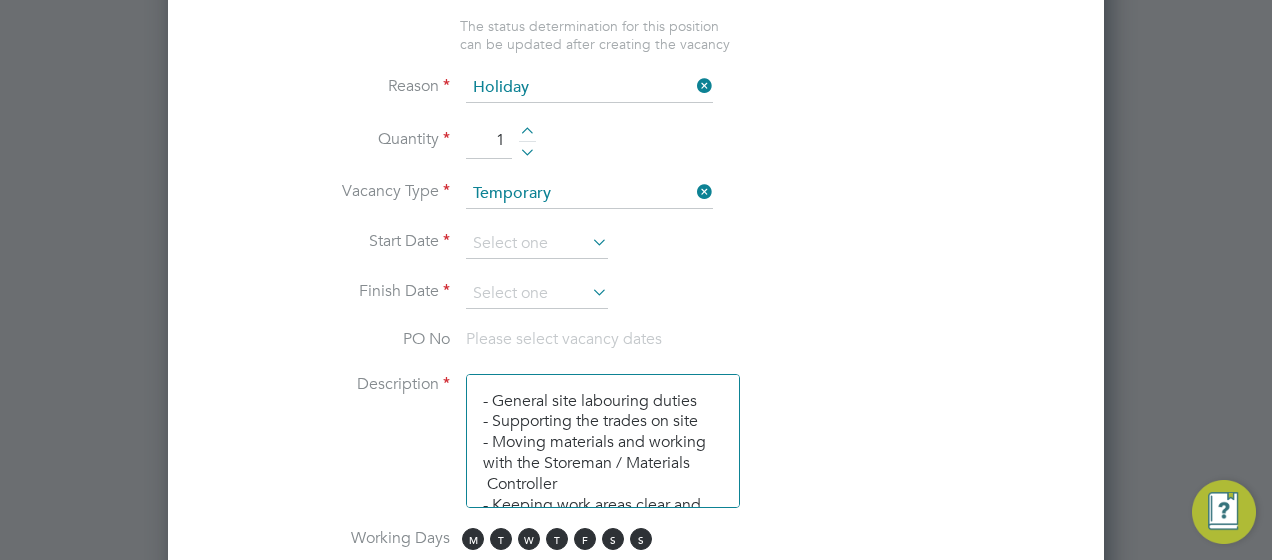 click at bounding box center [588, 242] 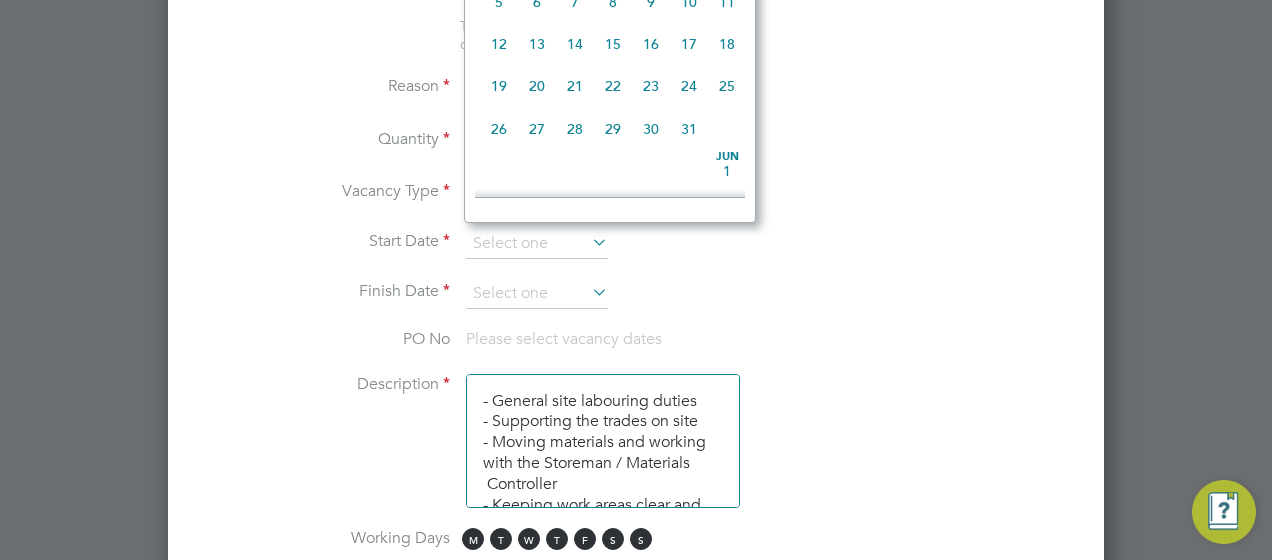 scroll, scrollTop: 644, scrollLeft: 0, axis: vertical 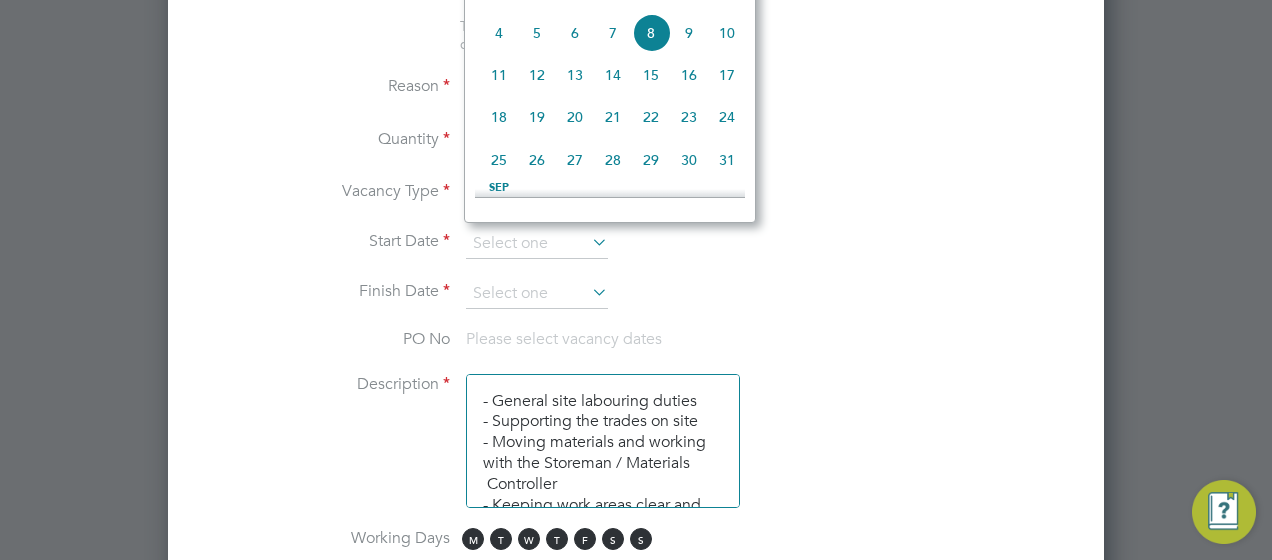 click on "7" 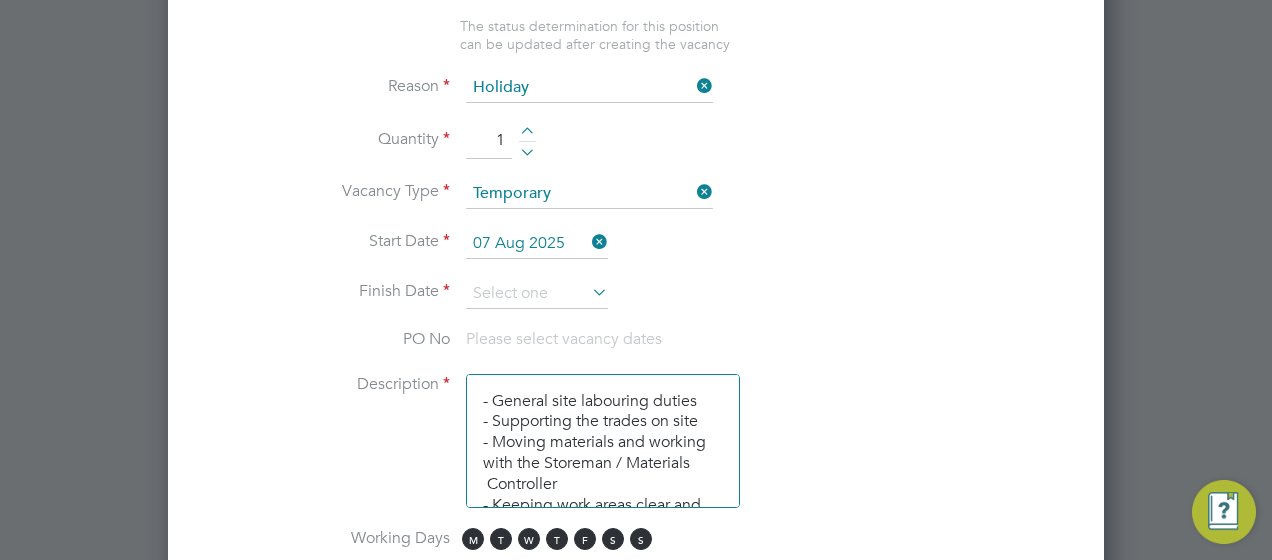 click at bounding box center [588, 292] 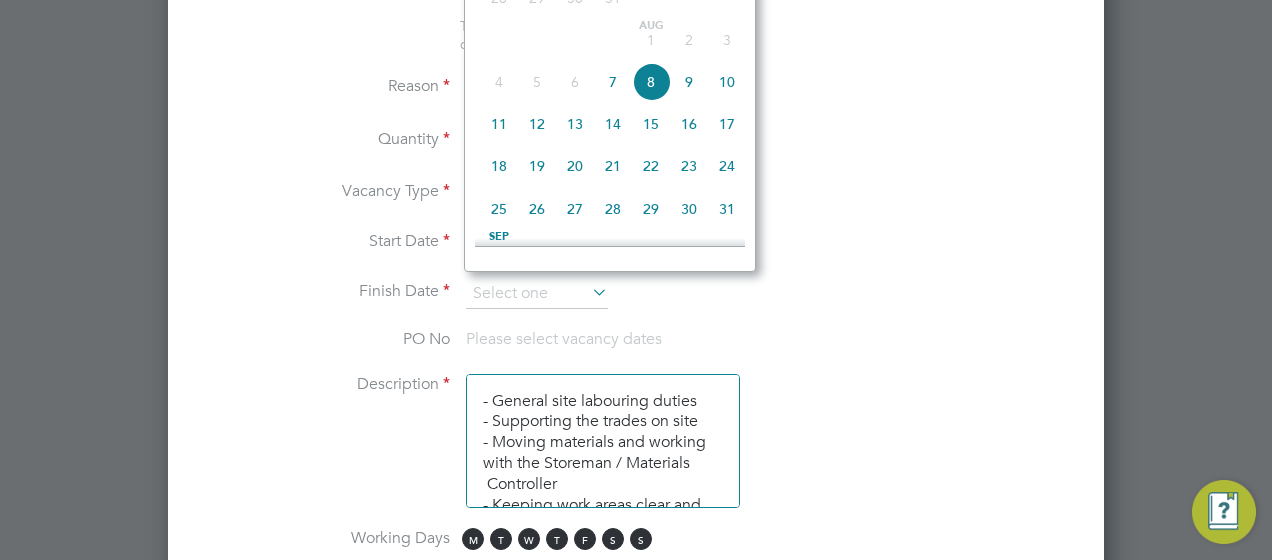 click on "31" 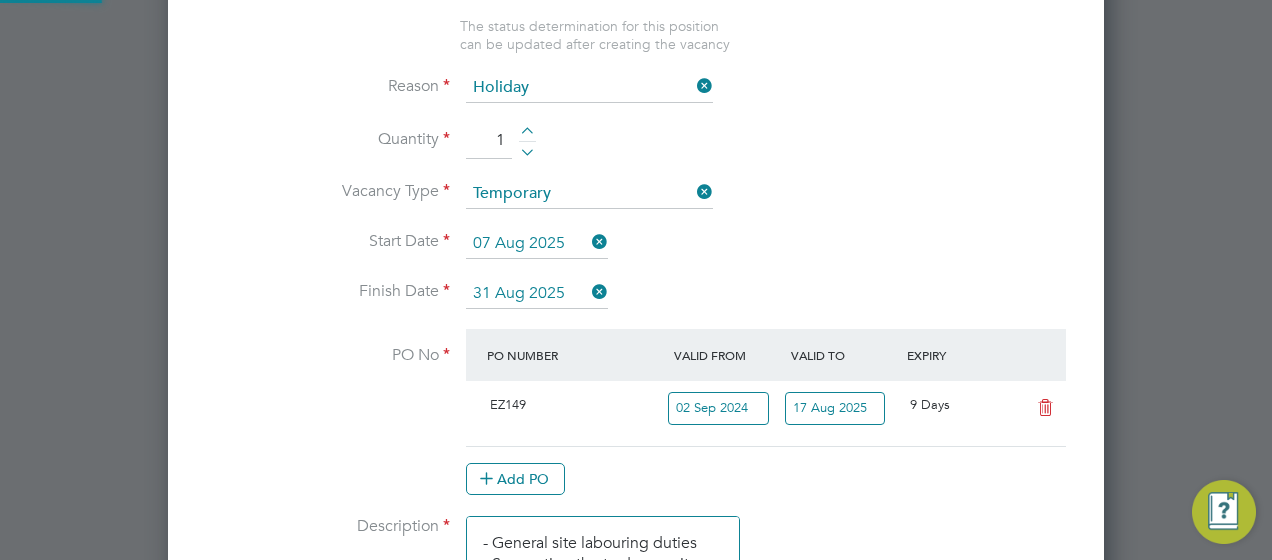 scroll, scrollTop: 10, scrollLeft: 10, axis: both 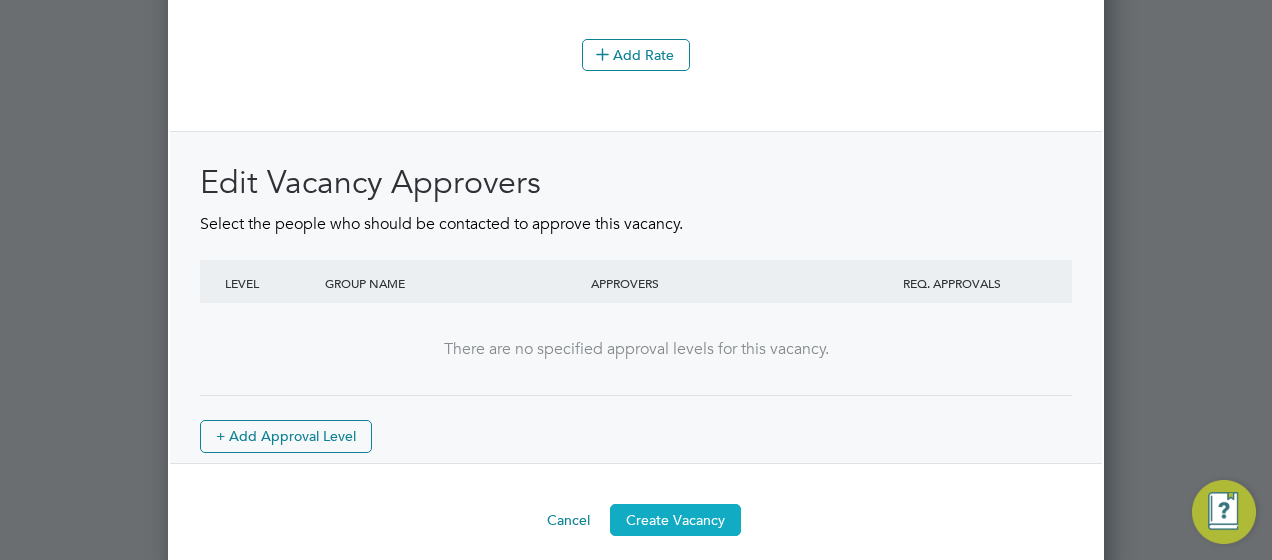 click on "Create Vacancy" at bounding box center [675, 520] 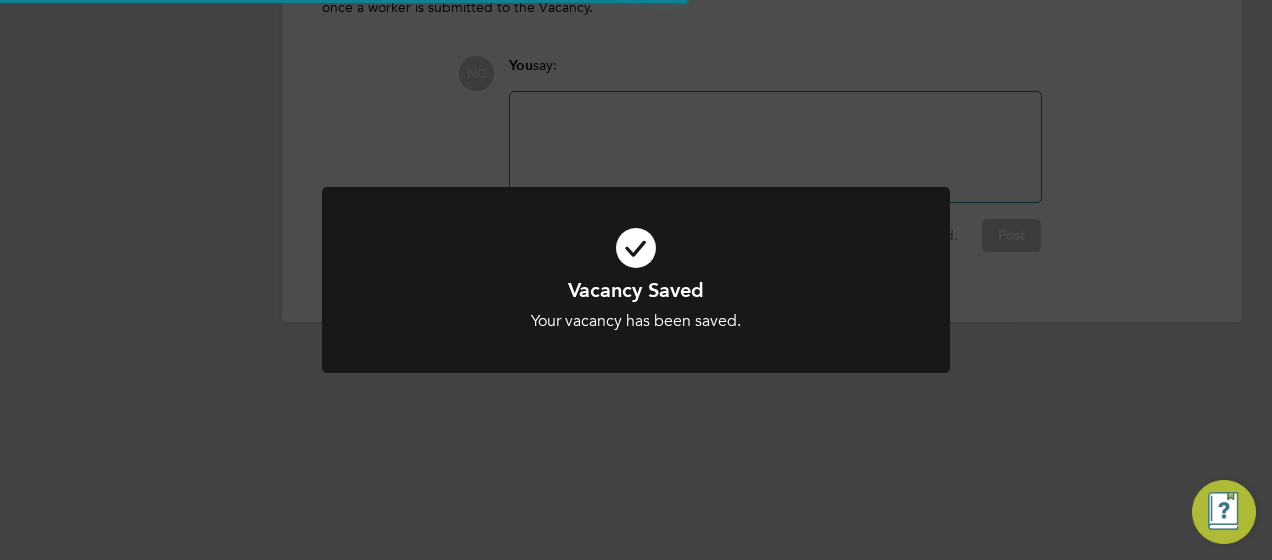 scroll, scrollTop: 873, scrollLeft: 0, axis: vertical 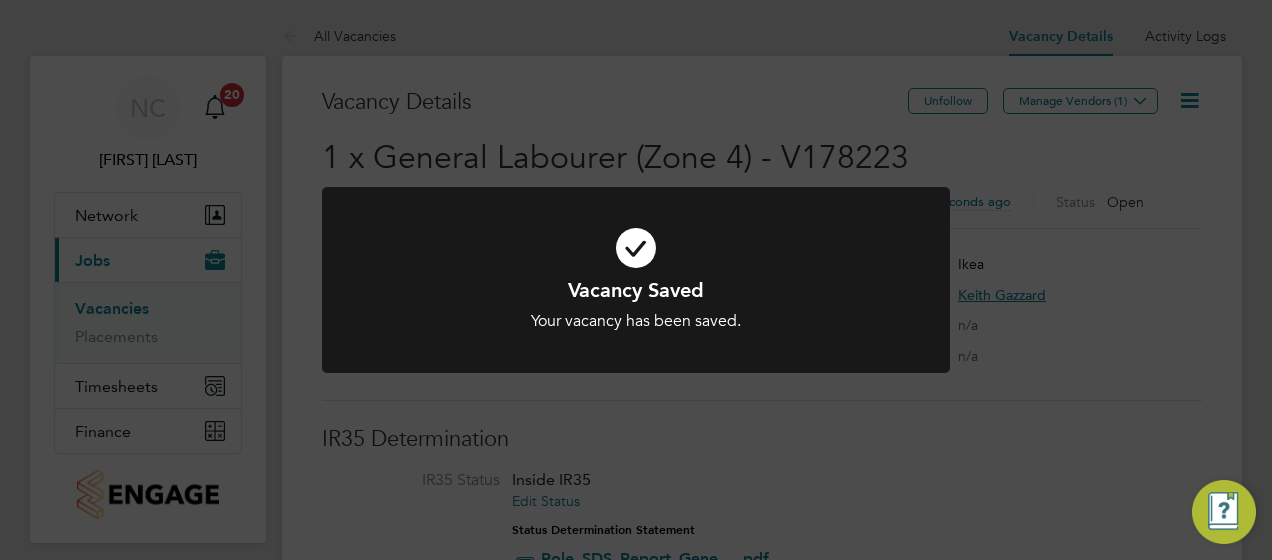 click on "Vacancy Saved Your vacancy has been saved. Cancel Okay" 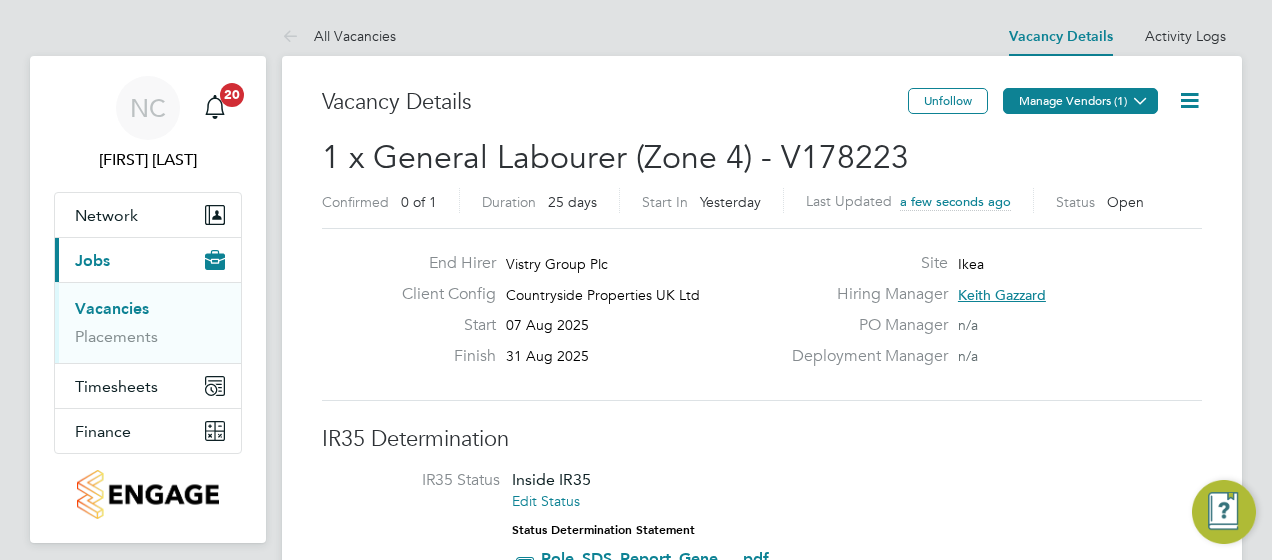 click 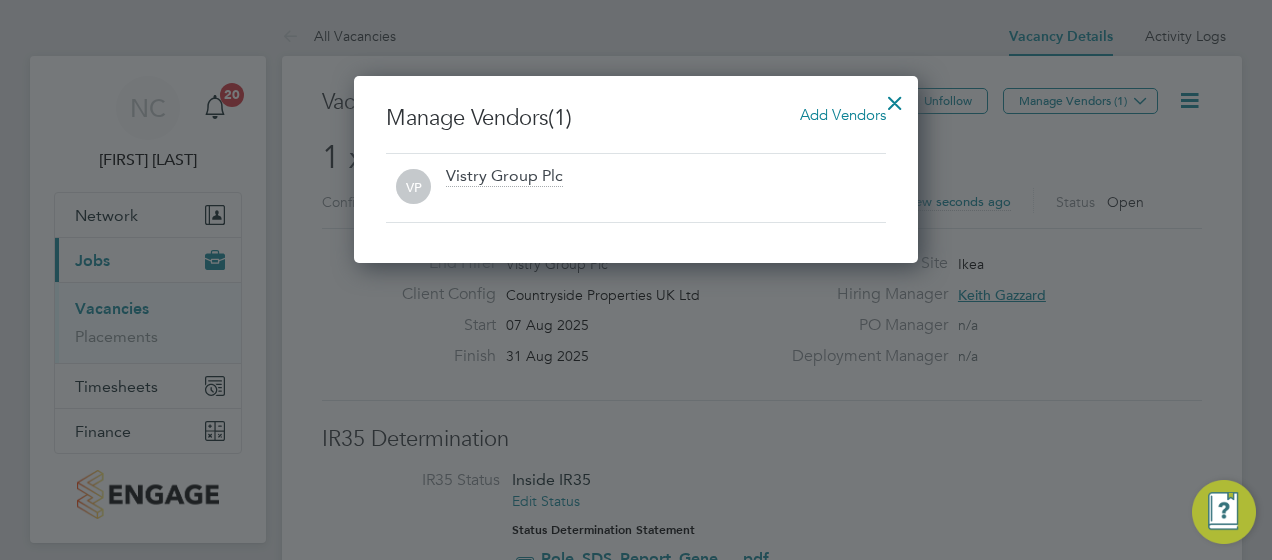click on "Add Vendors" at bounding box center [843, 114] 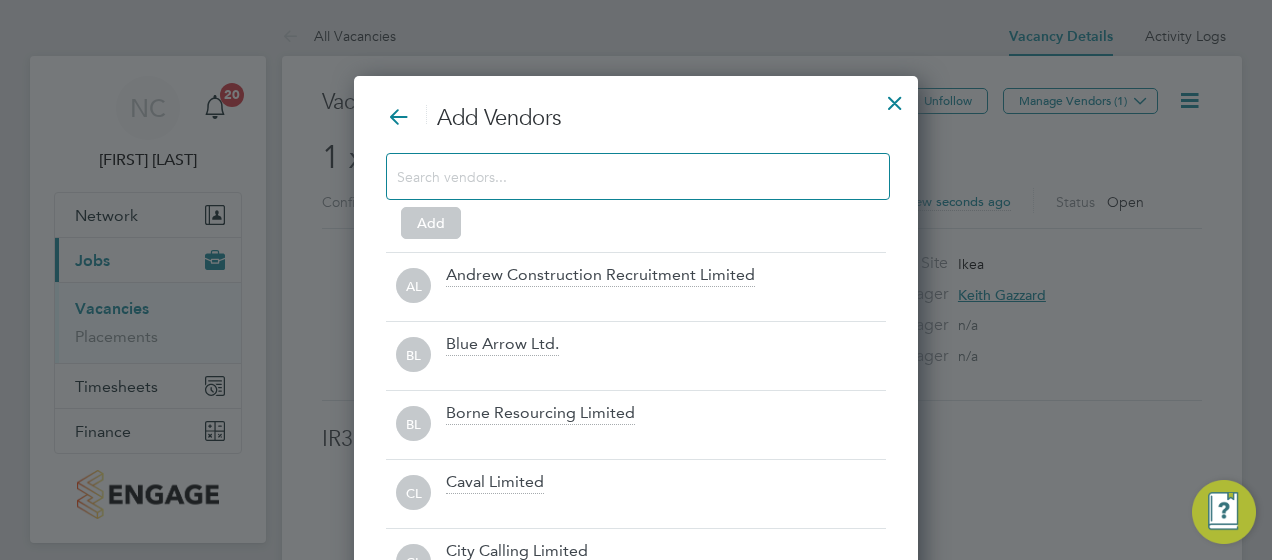 click at bounding box center (622, 176) 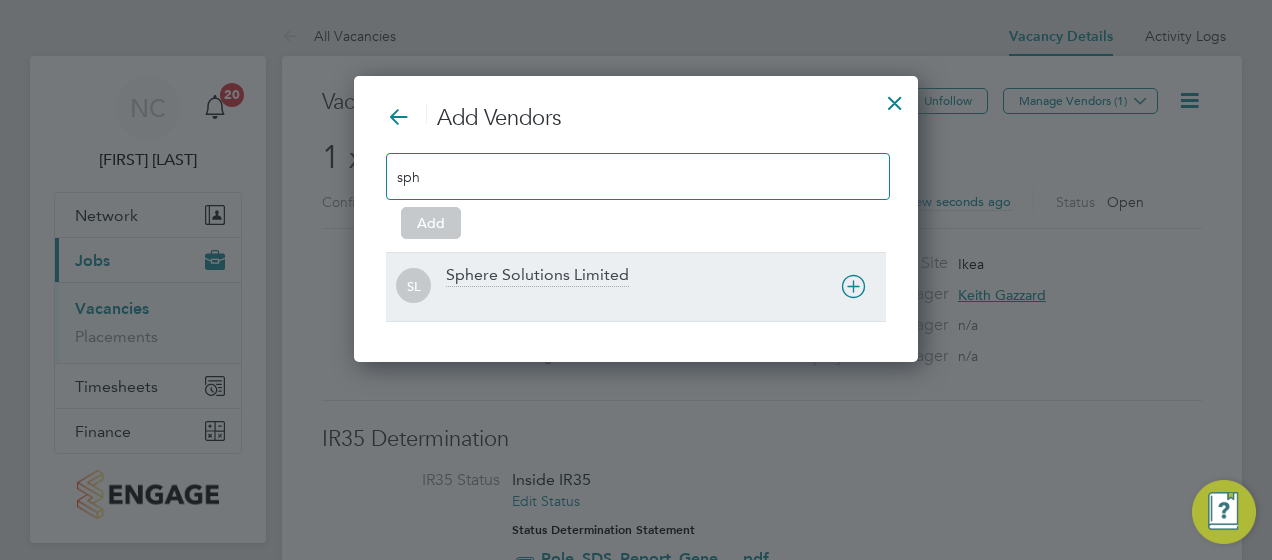 type on "sph" 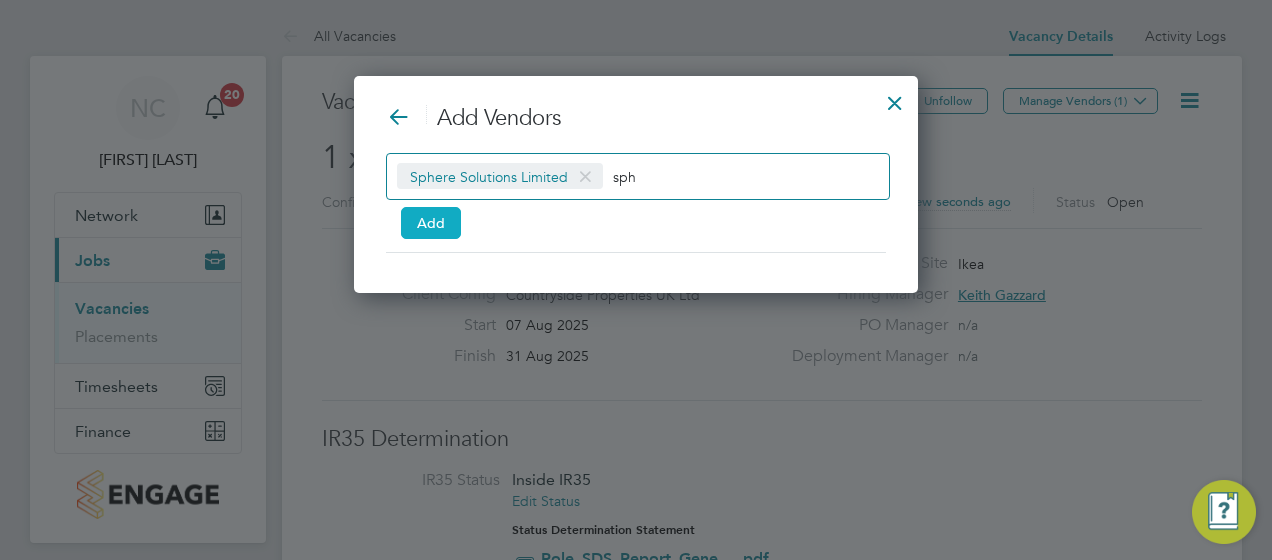 click on "Add" at bounding box center [431, 223] 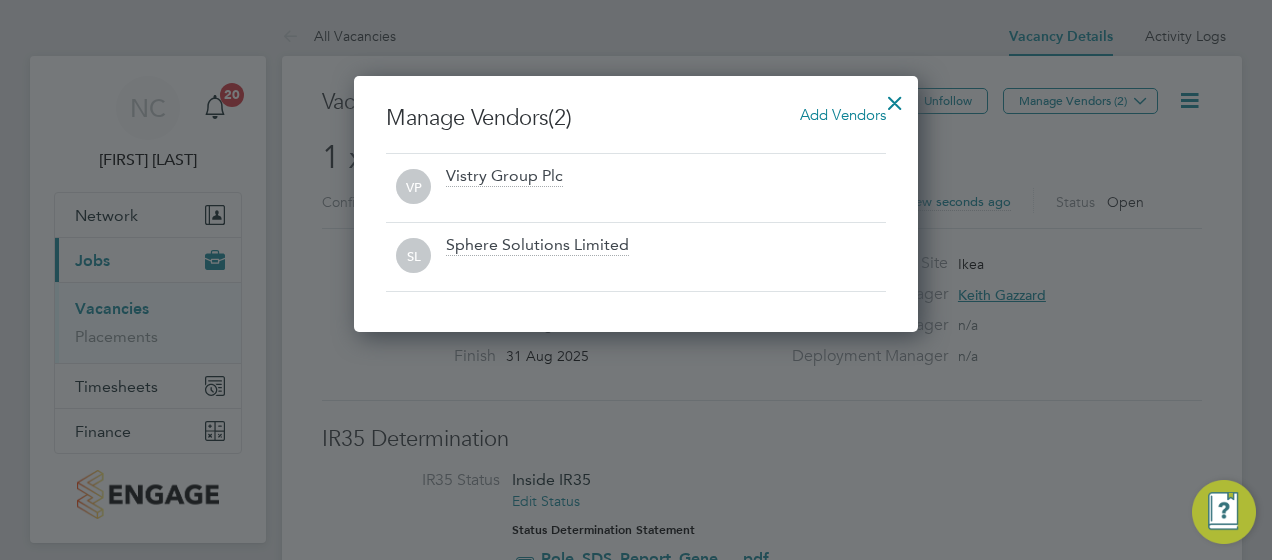 click at bounding box center (895, 98) 